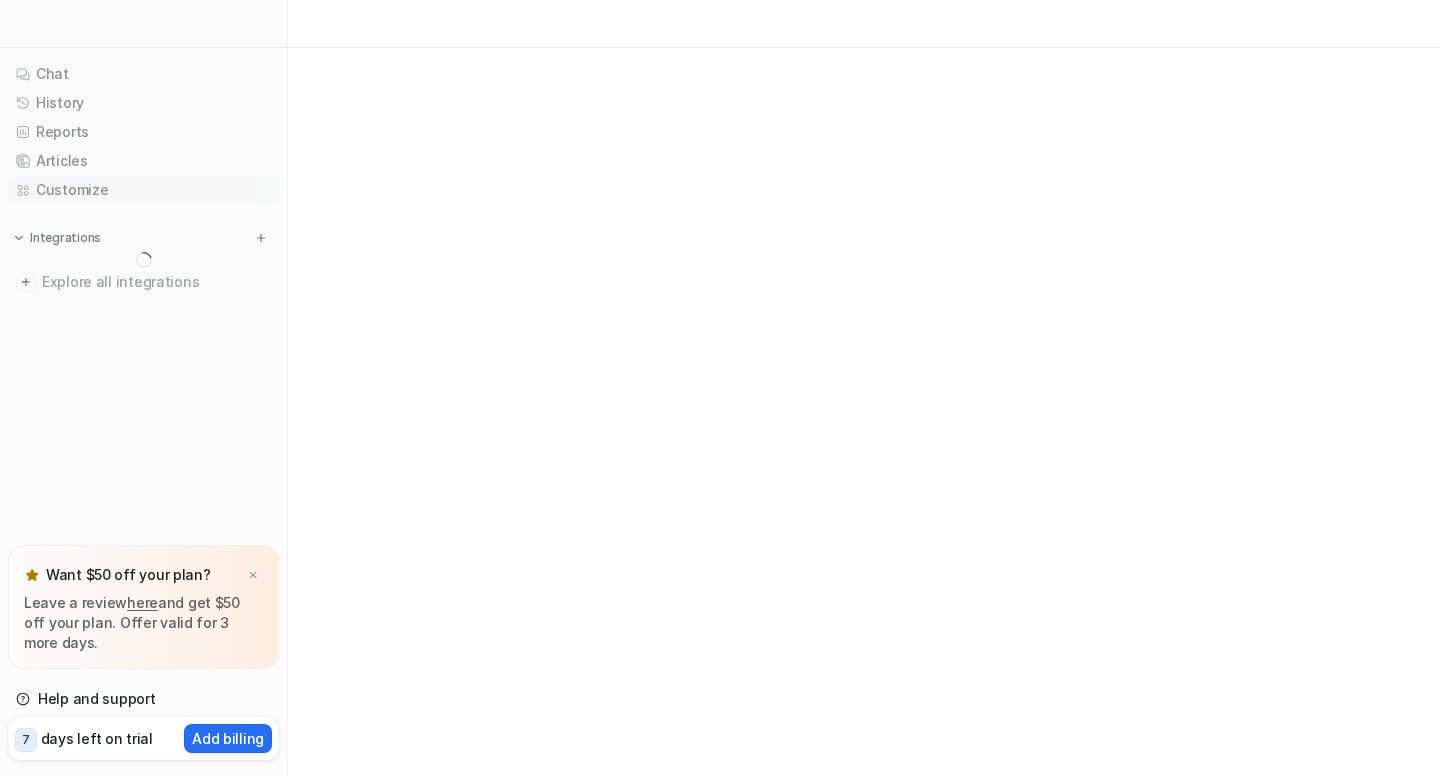 scroll, scrollTop: 0, scrollLeft: 0, axis: both 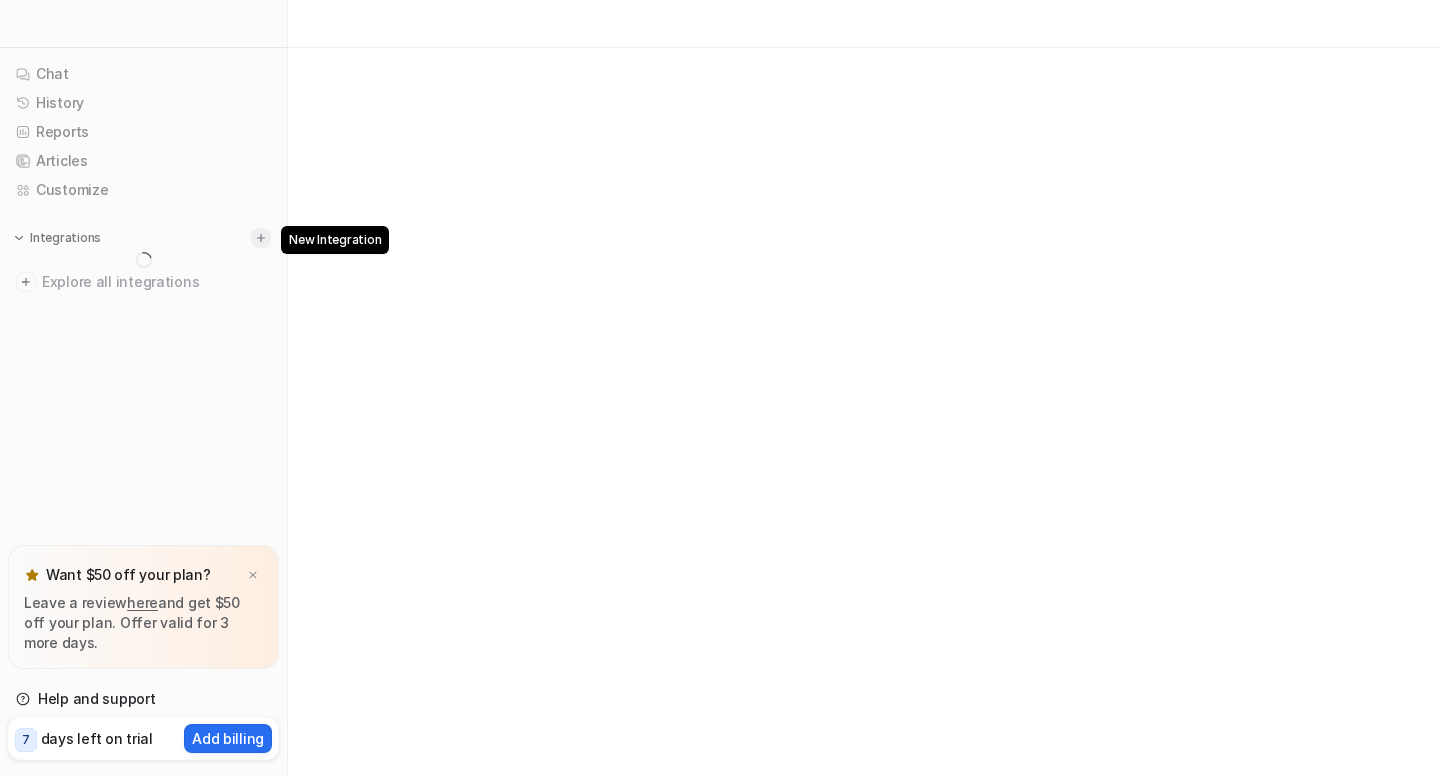 click at bounding box center [261, 238] 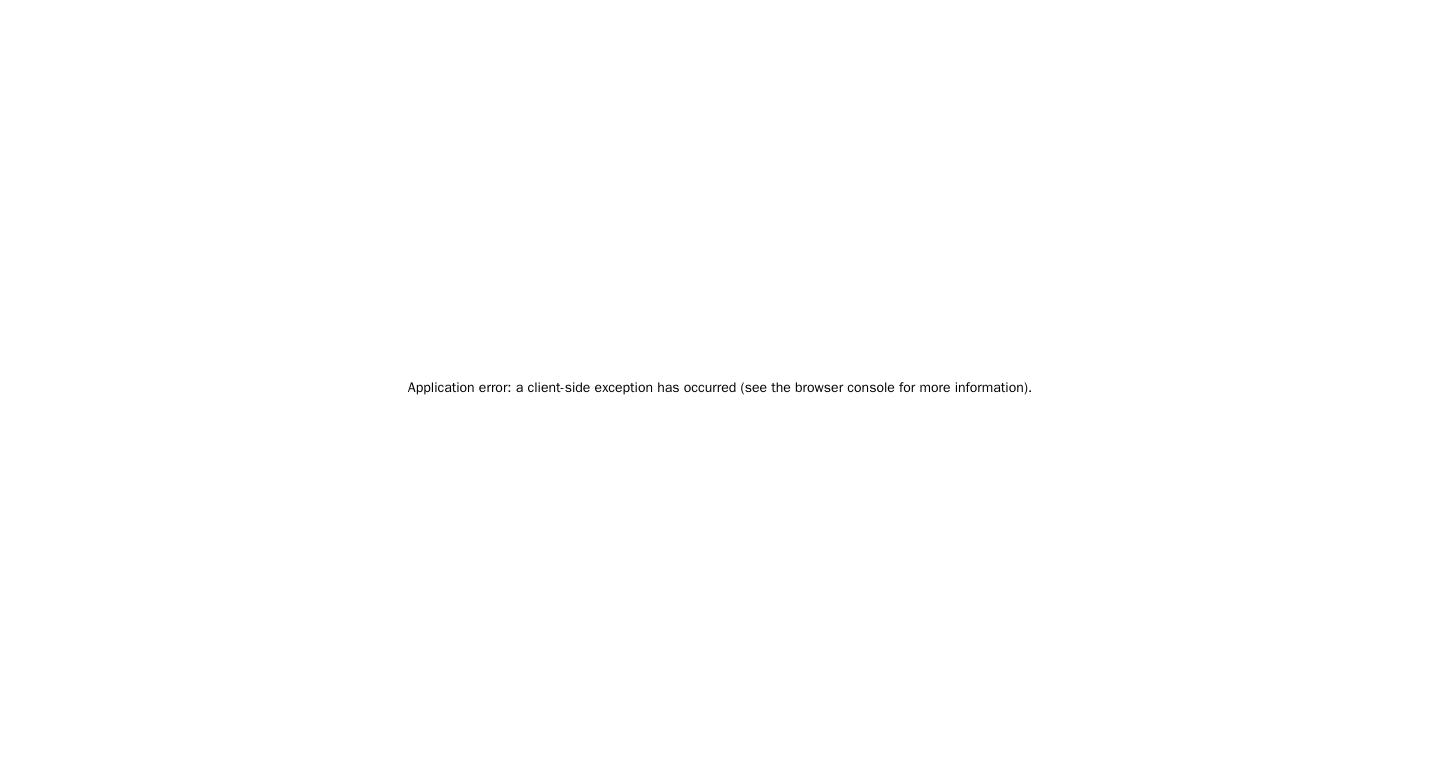 click on "Application error: a client-side exception has occurred (see the browser console for more information)." at bounding box center (720, 388) 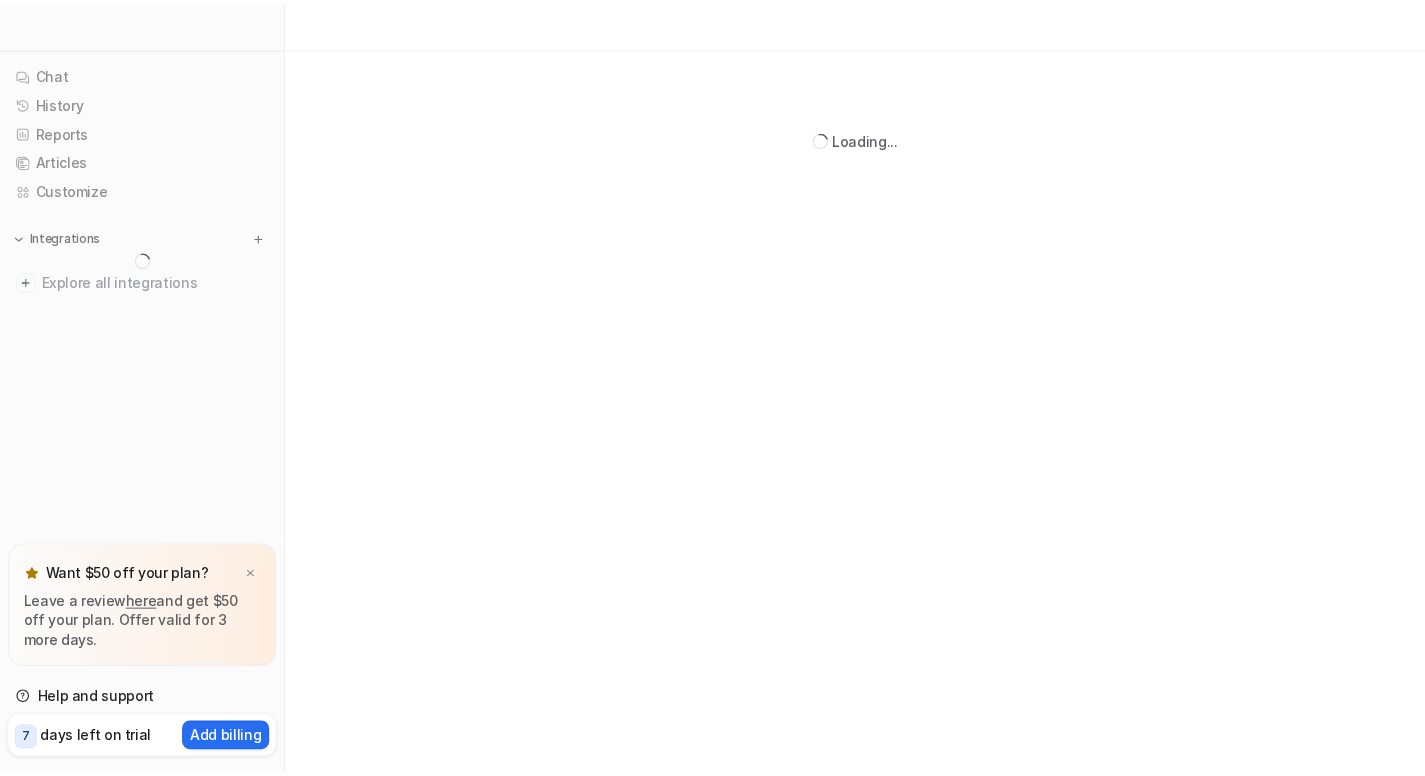 scroll, scrollTop: 0, scrollLeft: 0, axis: both 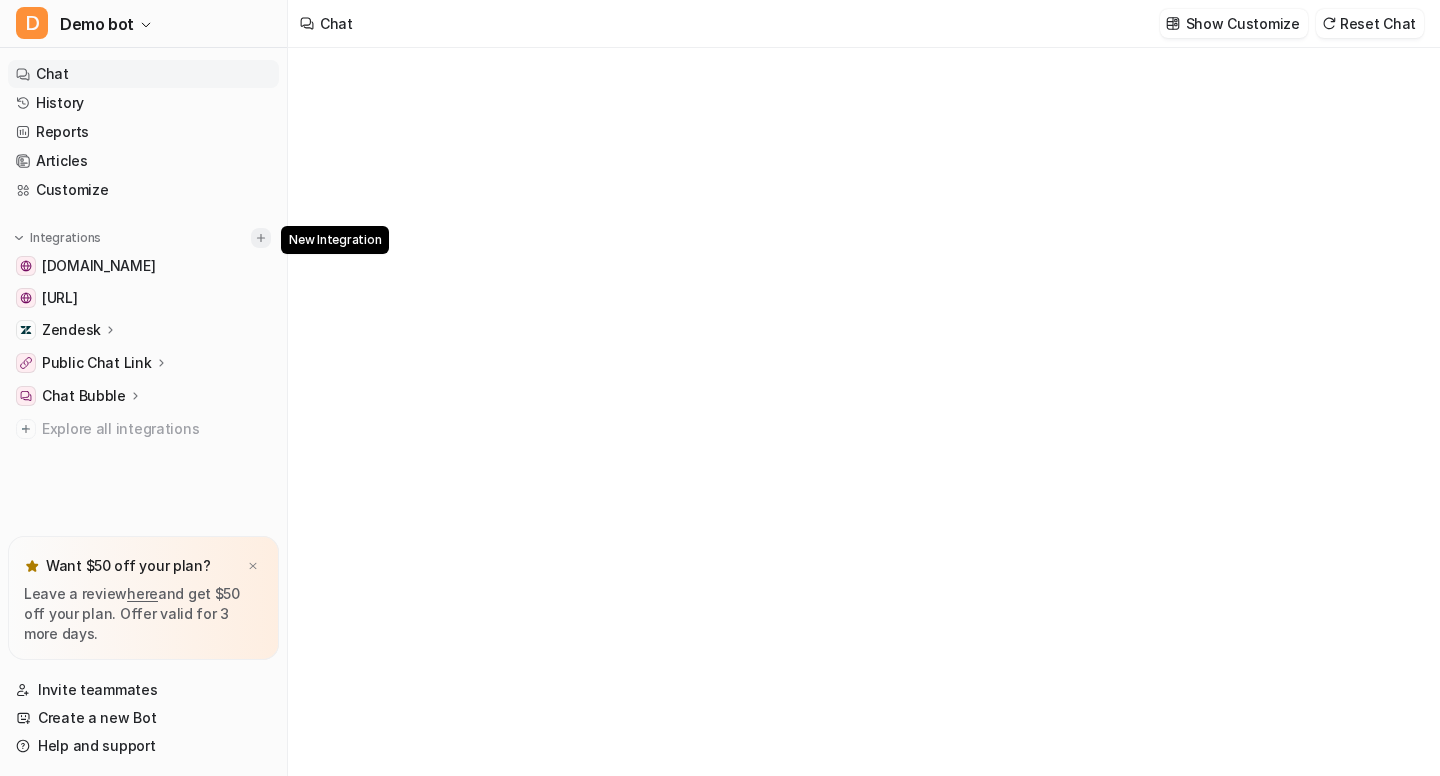 click at bounding box center [261, 238] 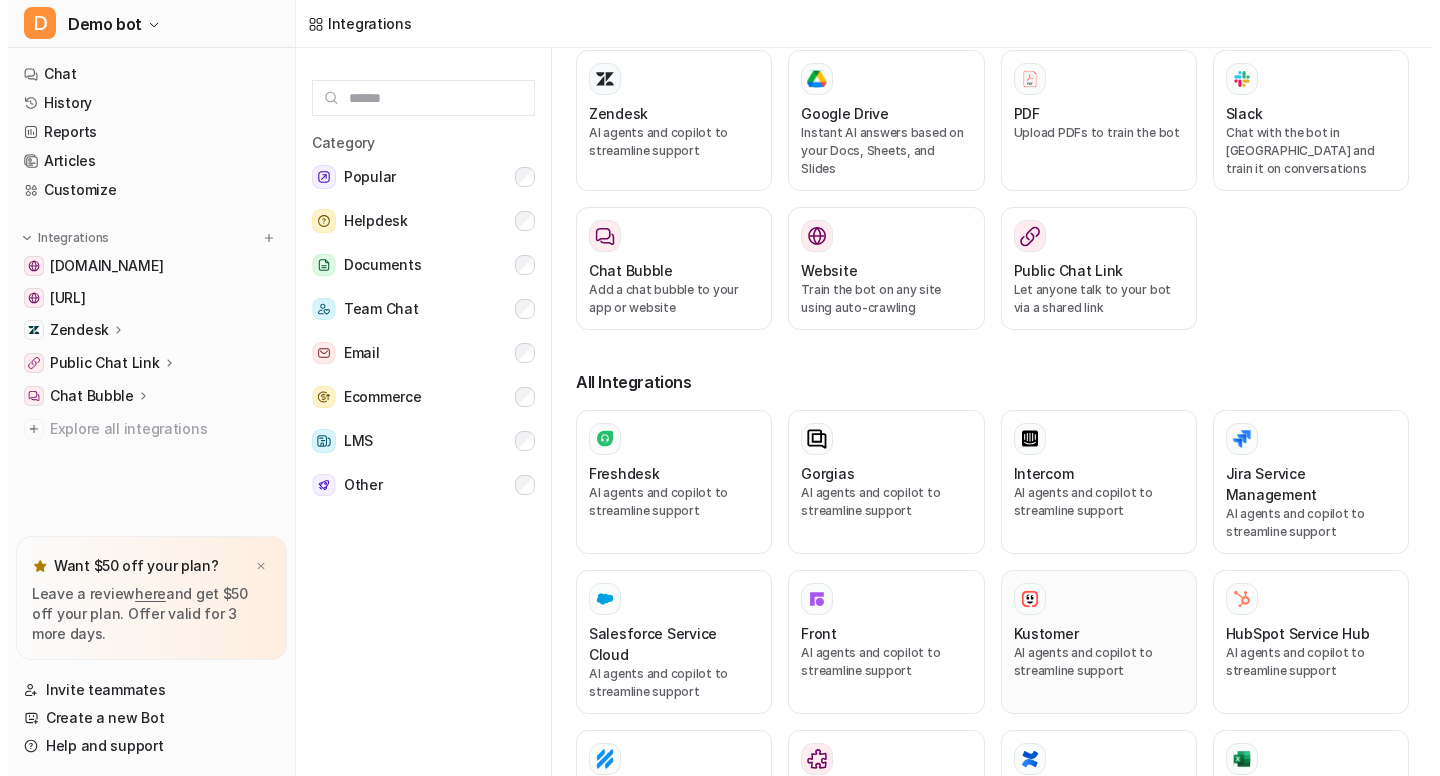 scroll, scrollTop: 260, scrollLeft: 0, axis: vertical 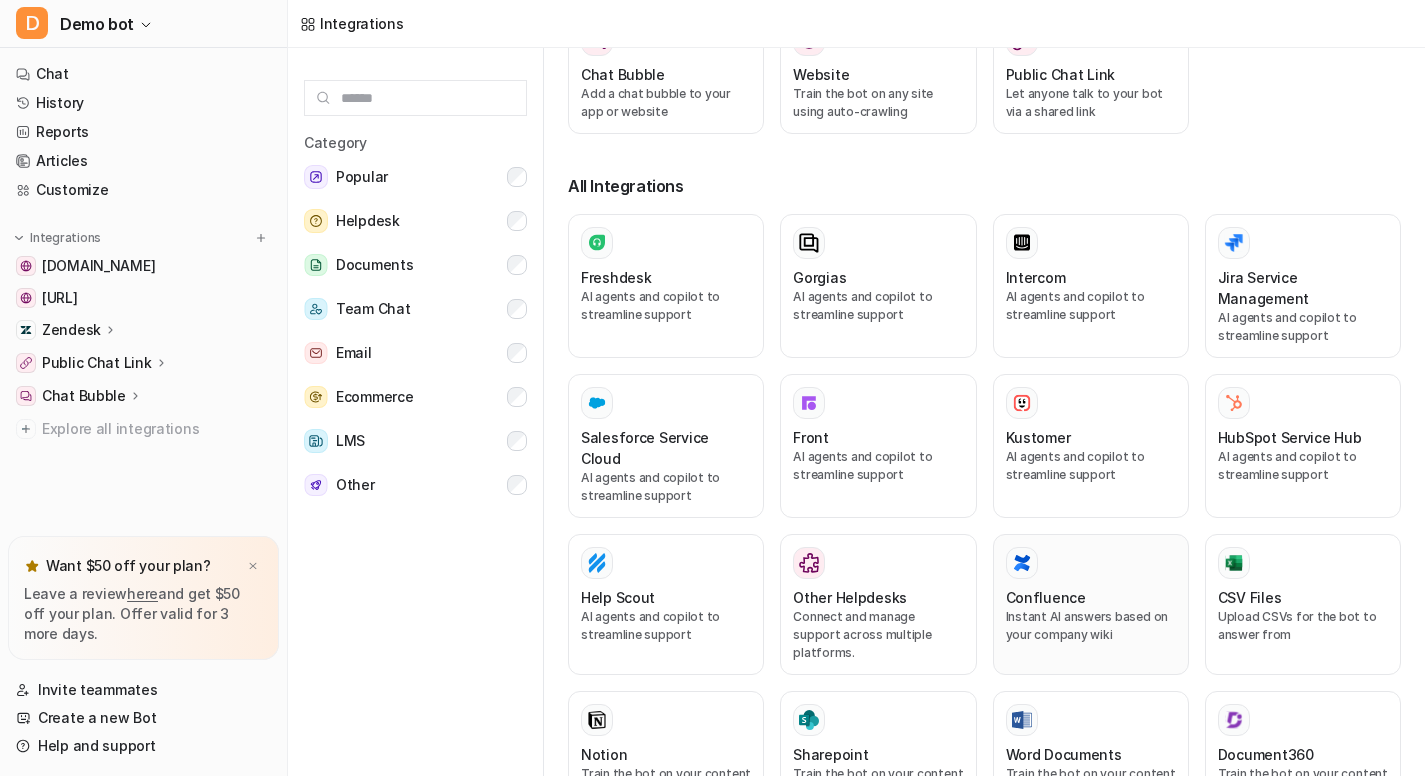 click on "Confluence Instant AI answers based on your company wiki" at bounding box center (1091, 604) 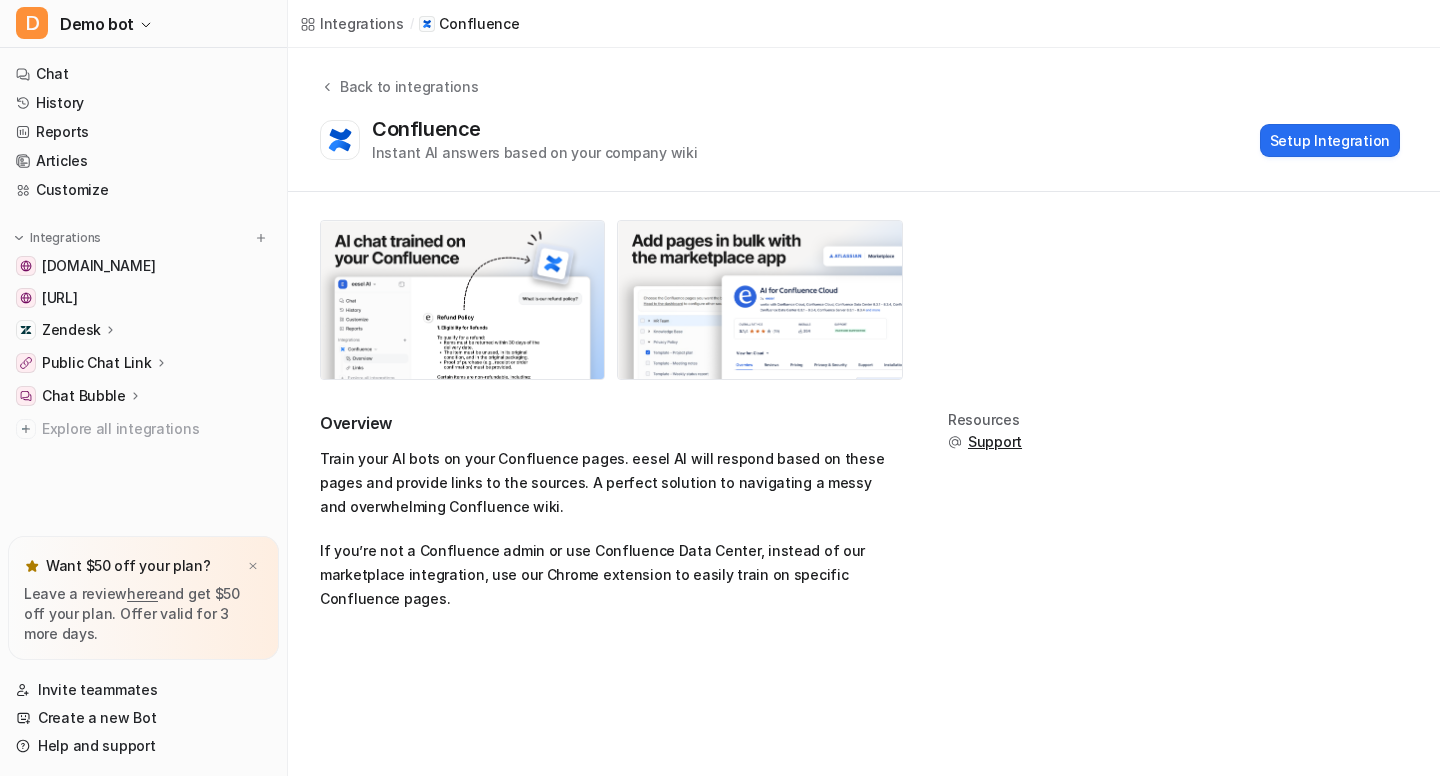click on "Support" at bounding box center (995, 442) 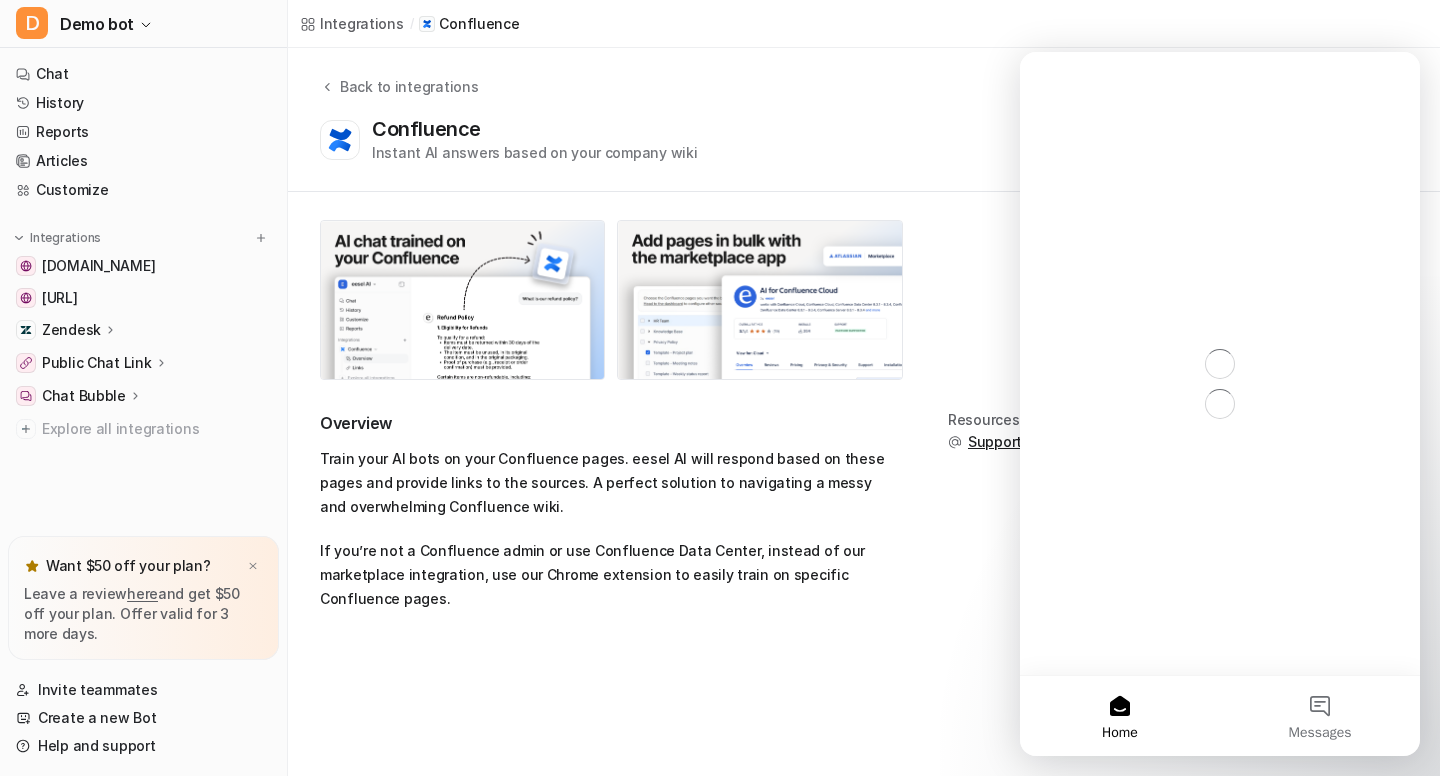 scroll, scrollTop: 0, scrollLeft: 0, axis: both 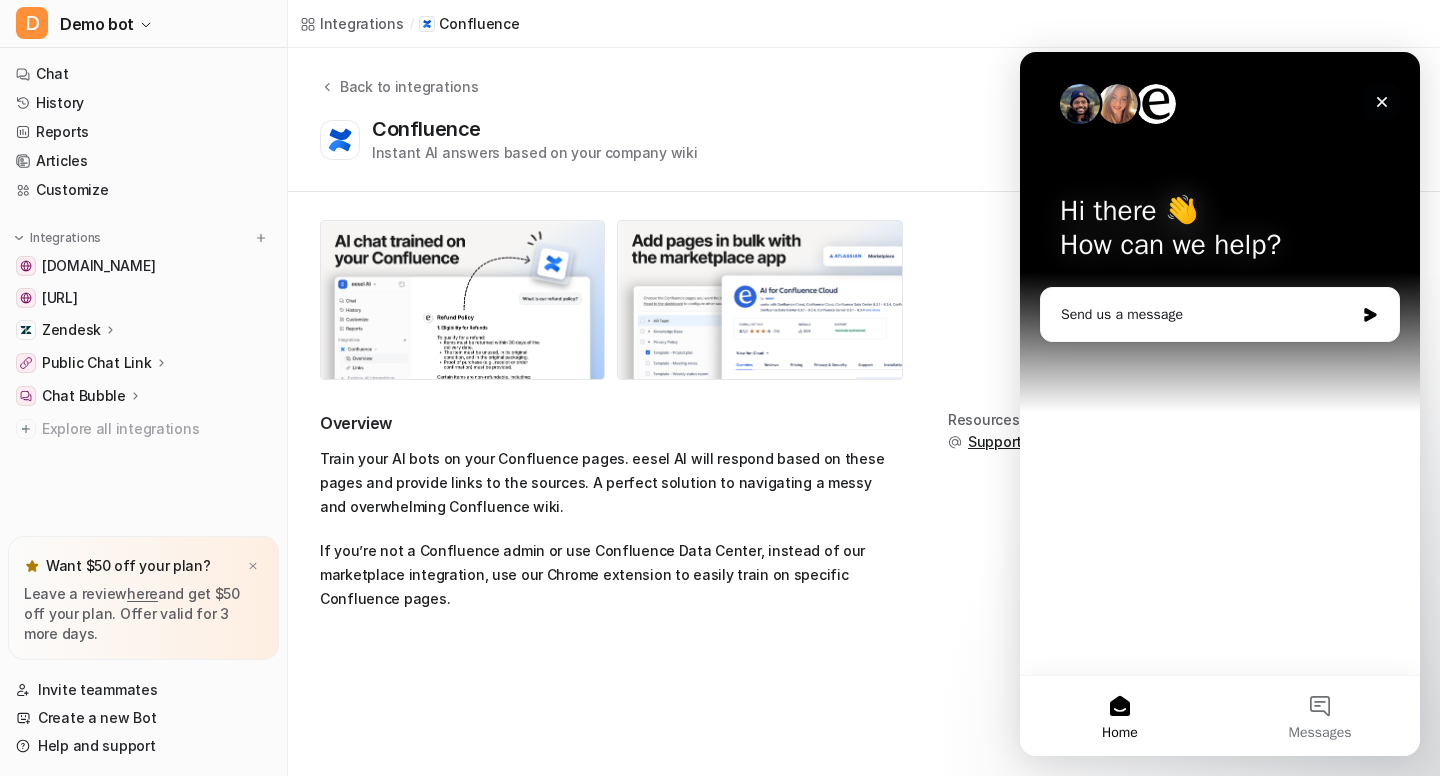 click 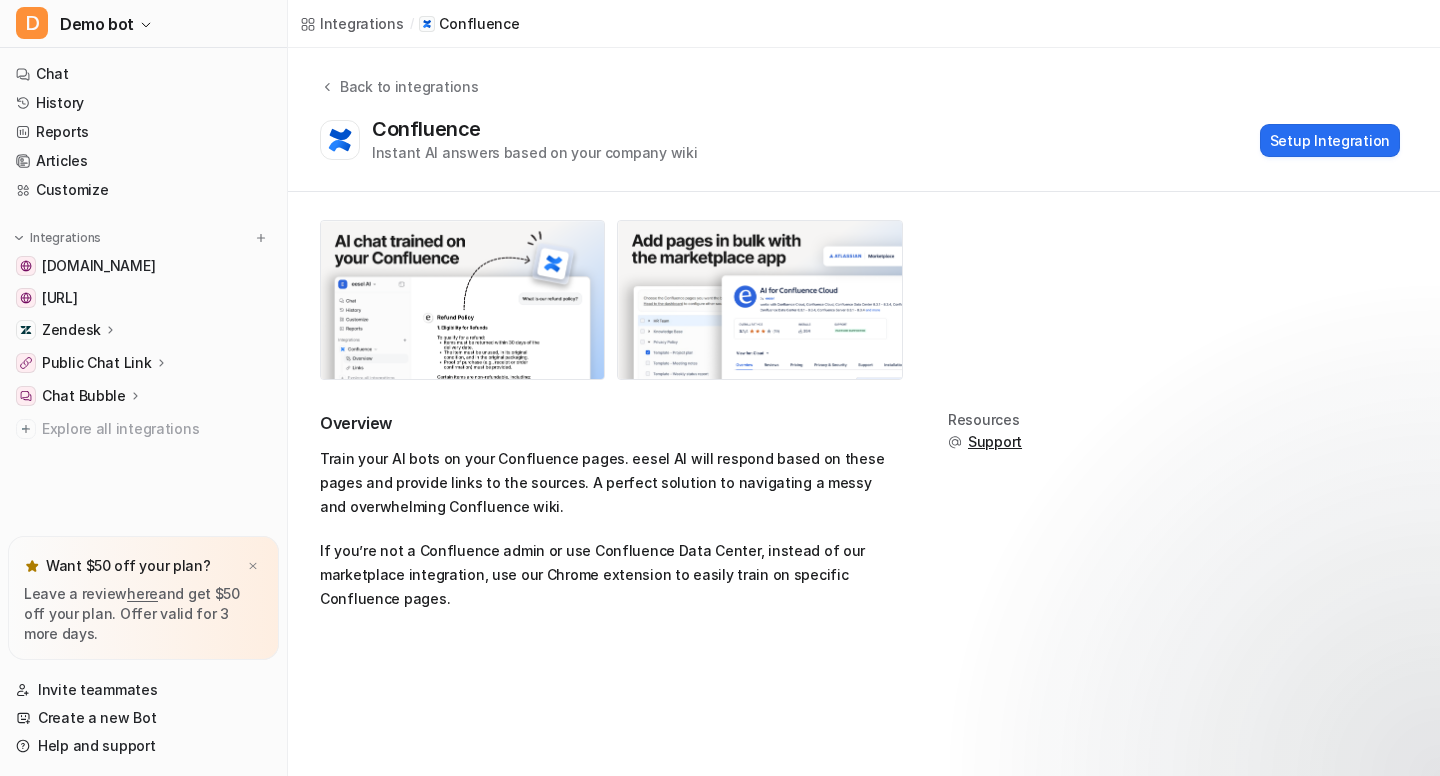 scroll, scrollTop: 0, scrollLeft: 0, axis: both 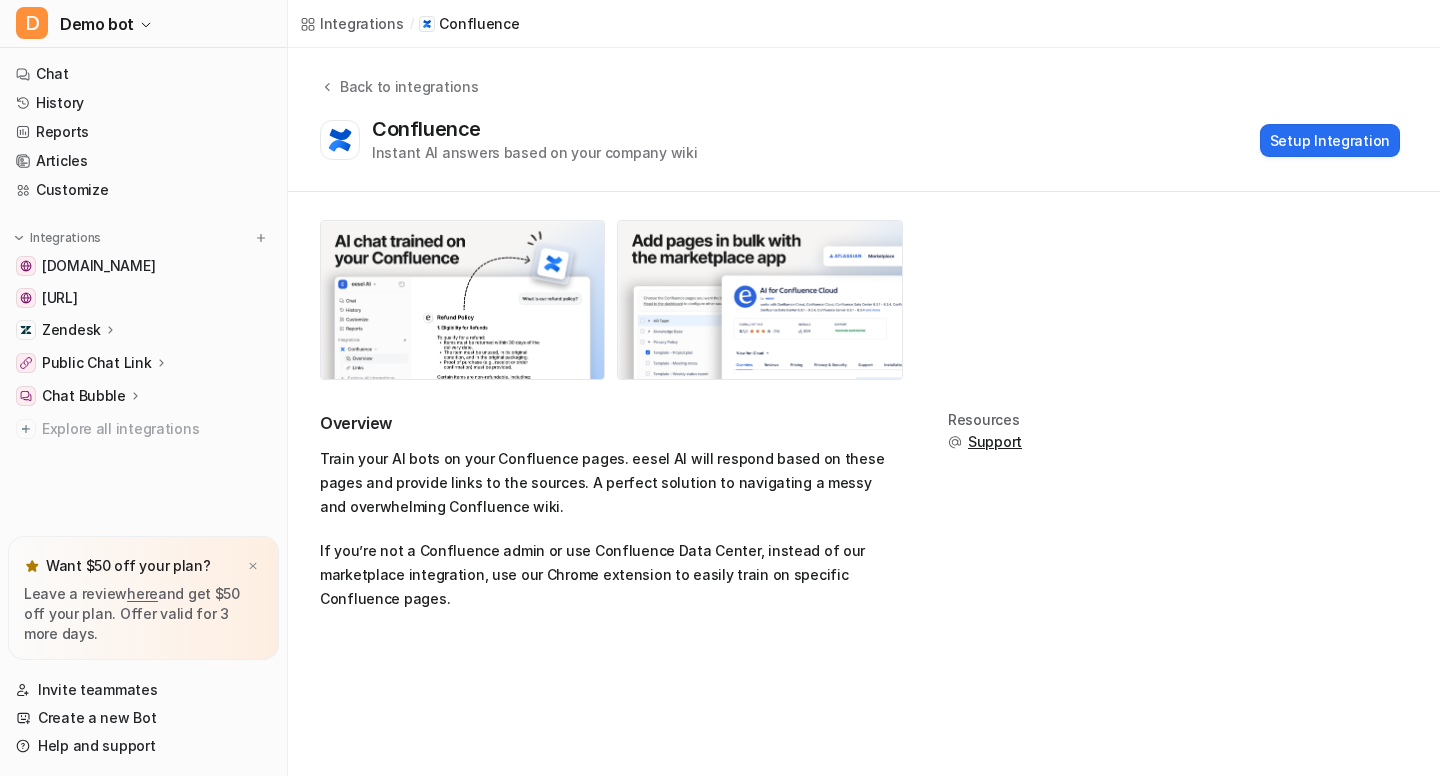 click on "Chat Bubble" at bounding box center (84, 396) 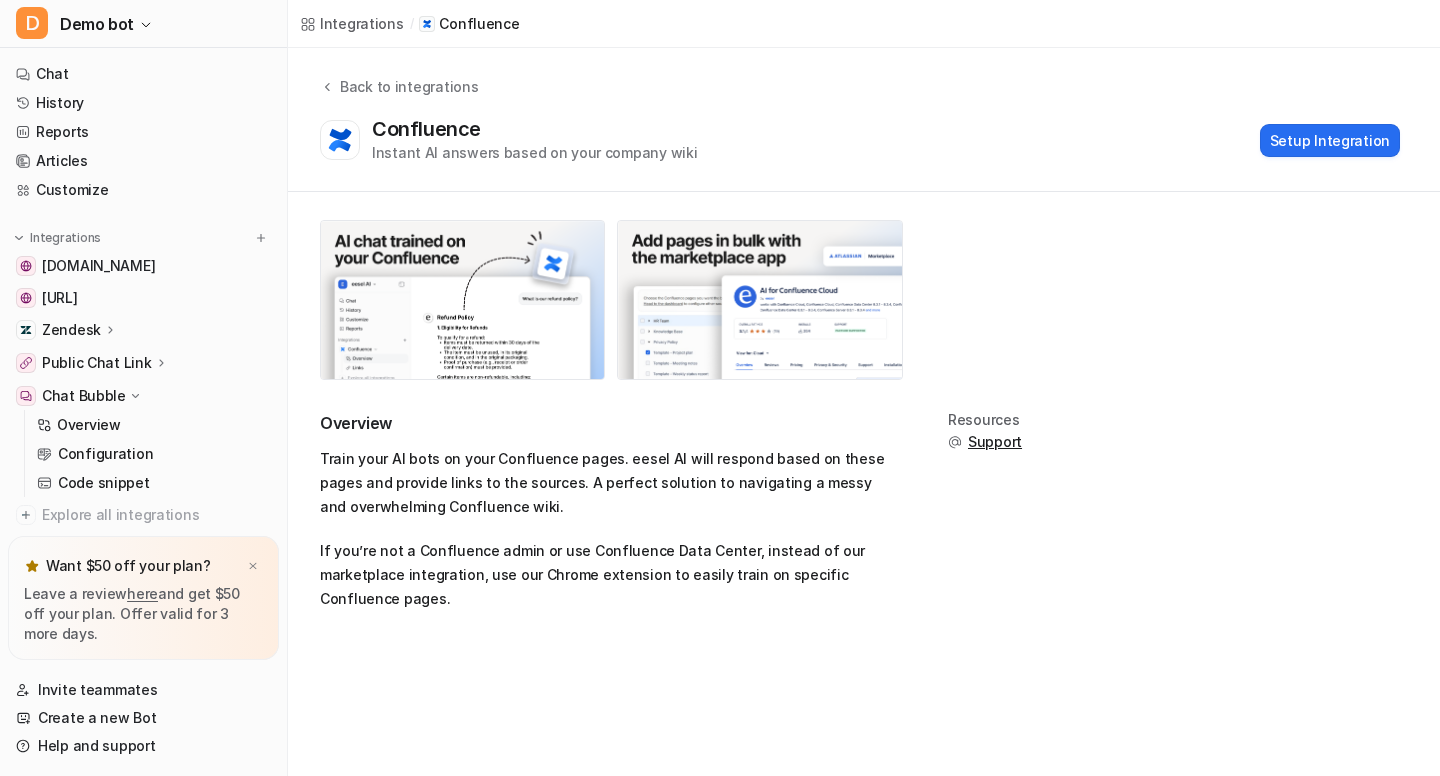 click on "Public Chat Link" at bounding box center [97, 363] 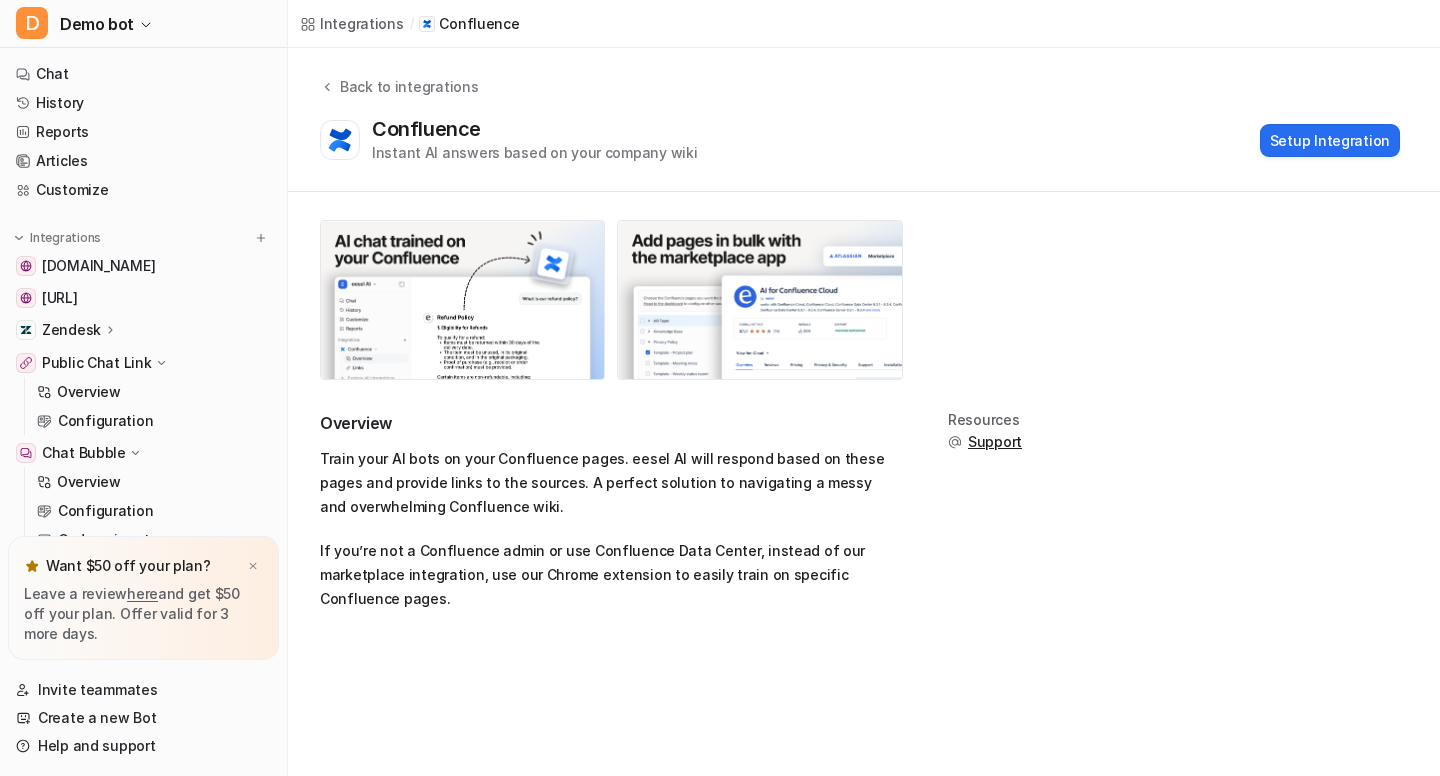 click on "Zendesk" at bounding box center [143, 330] 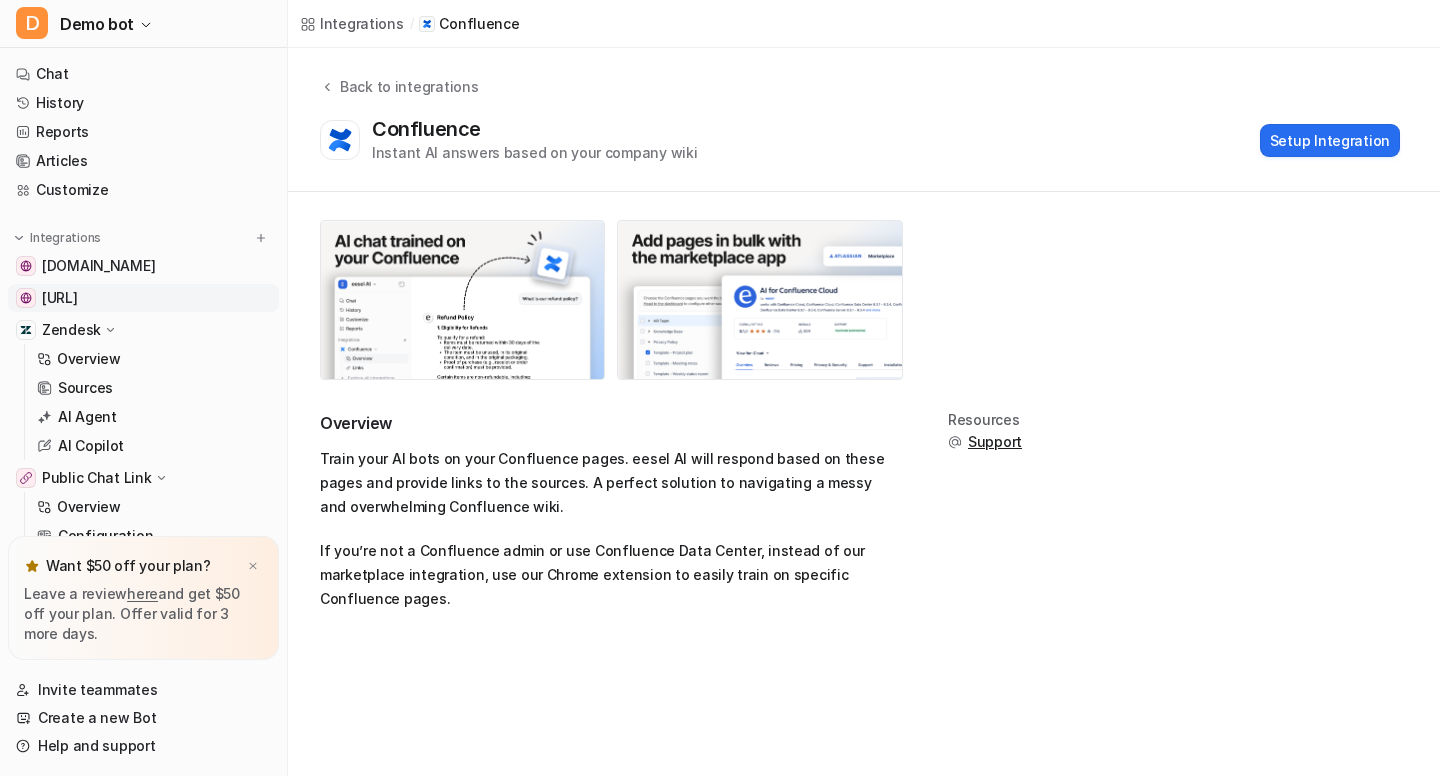 click on "[URL]" at bounding box center [60, 298] 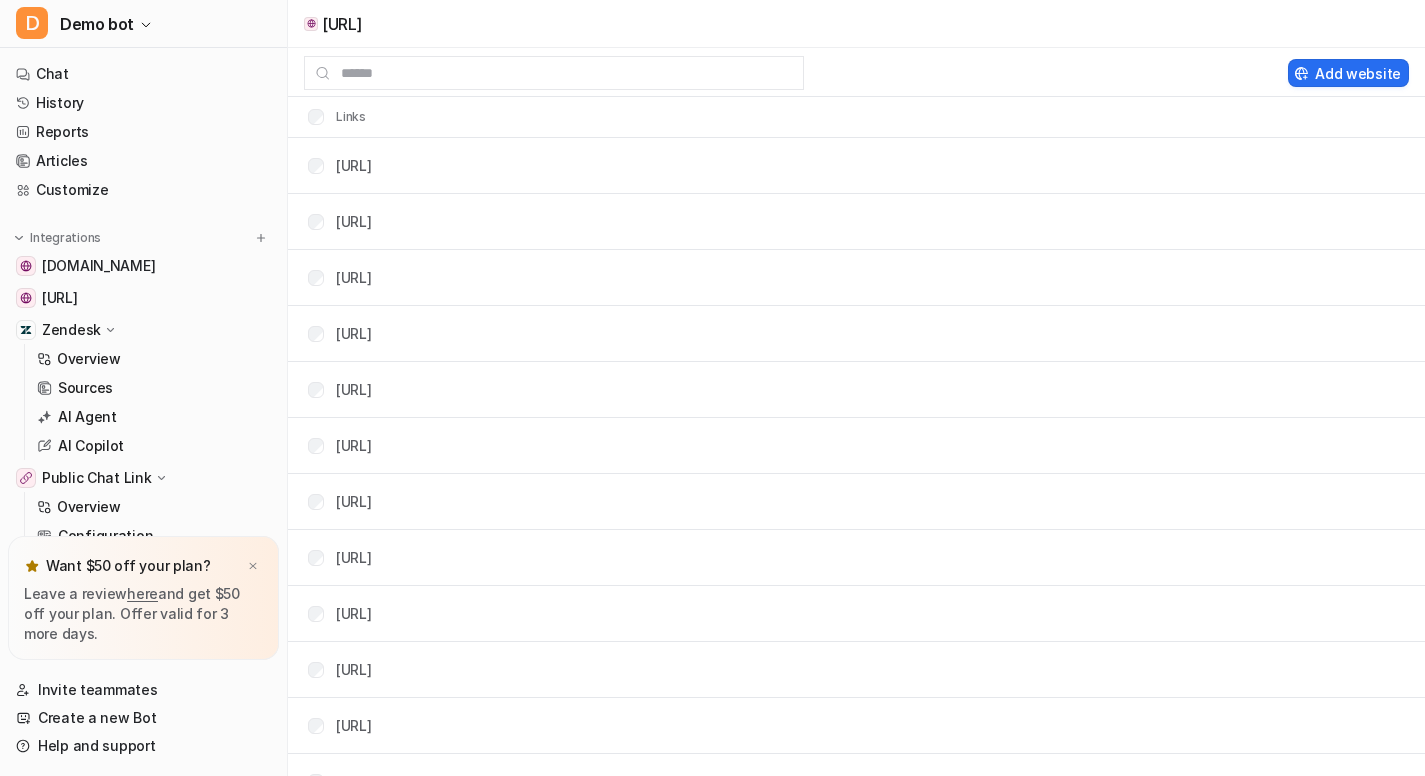 click 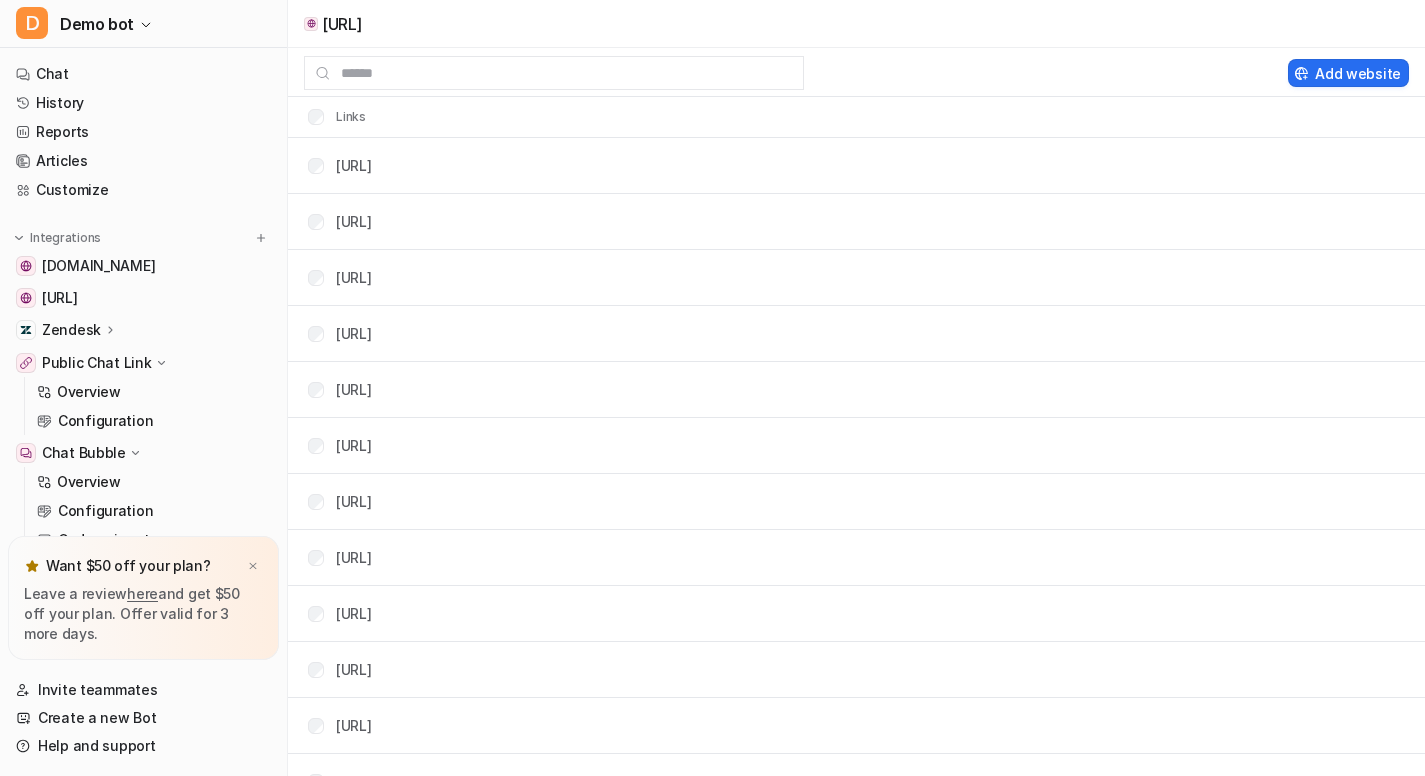 click on "Public Chat Link" at bounding box center [97, 363] 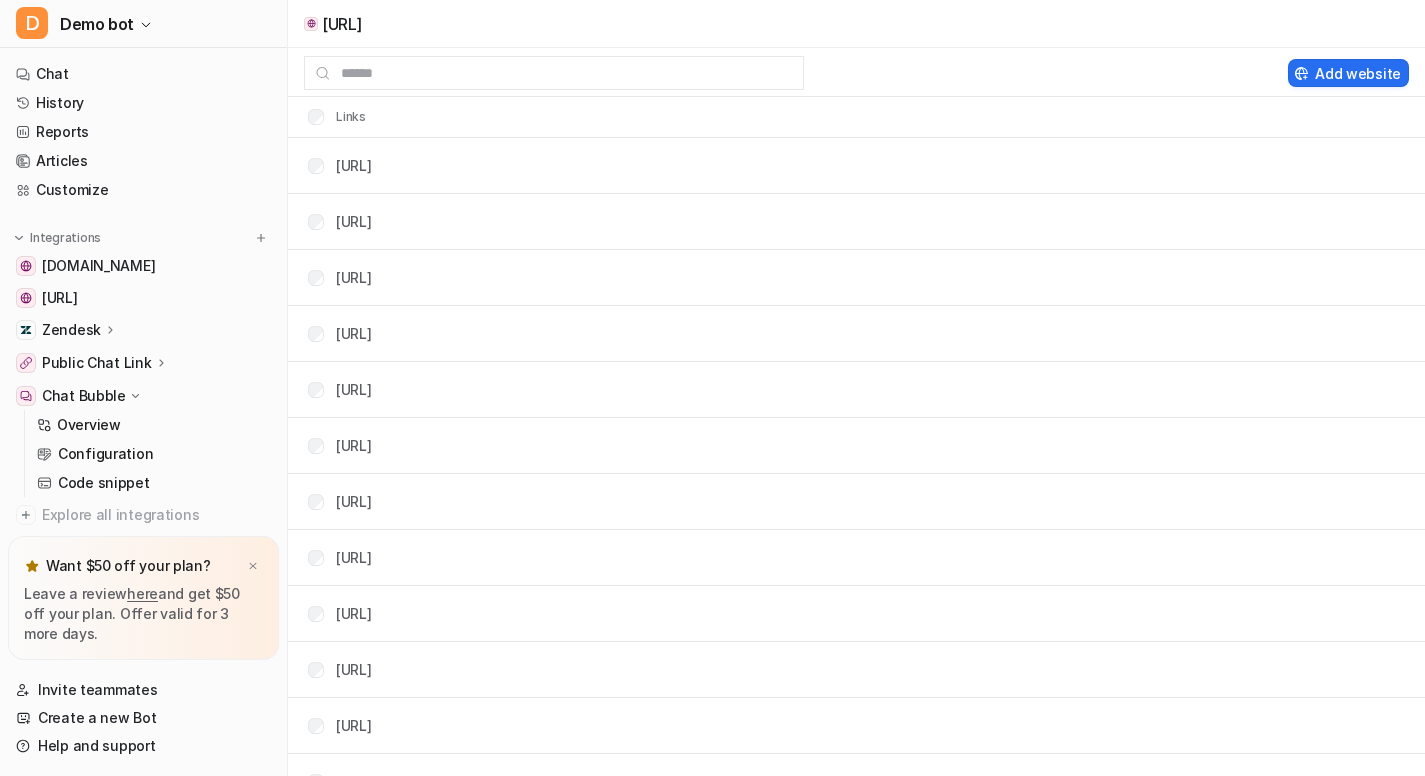 click 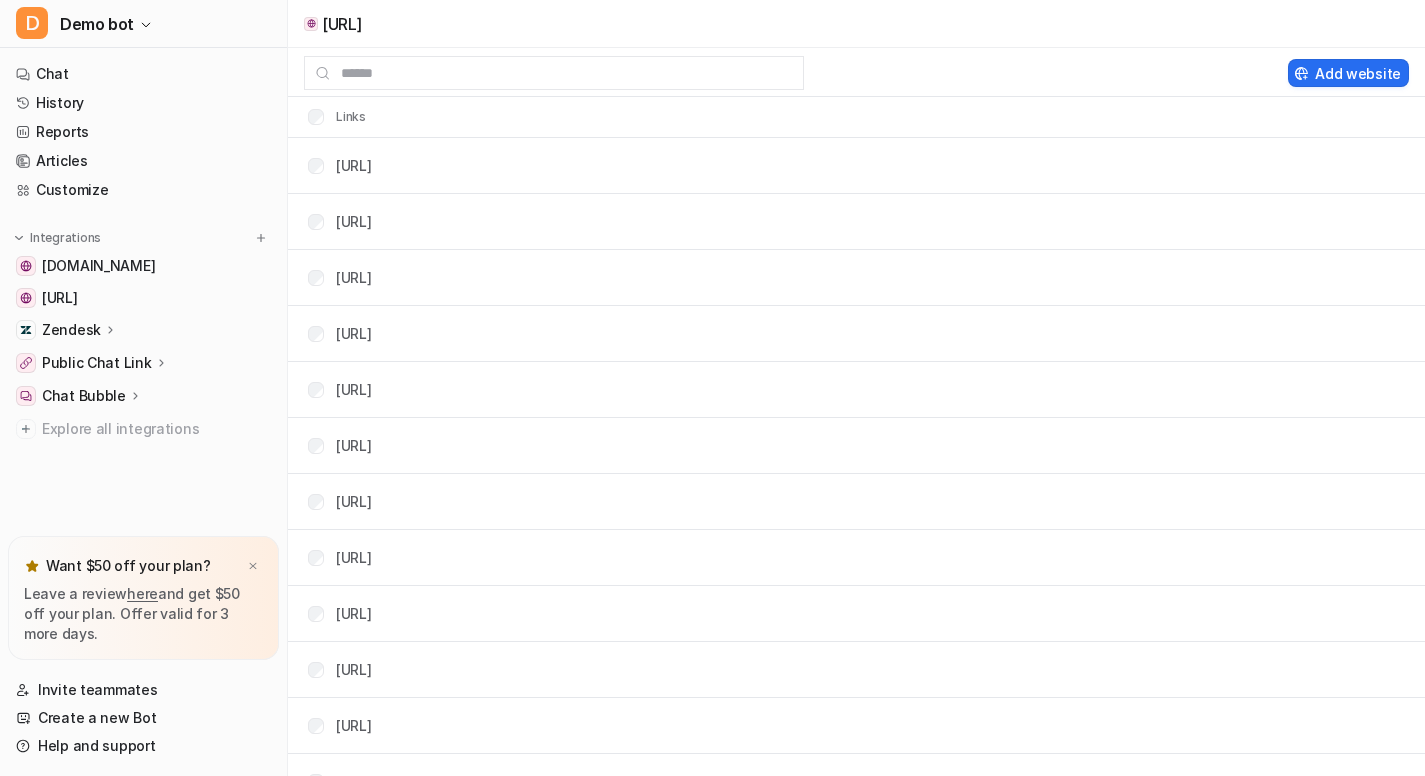 click on "Chat Bubble" at bounding box center (84, 396) 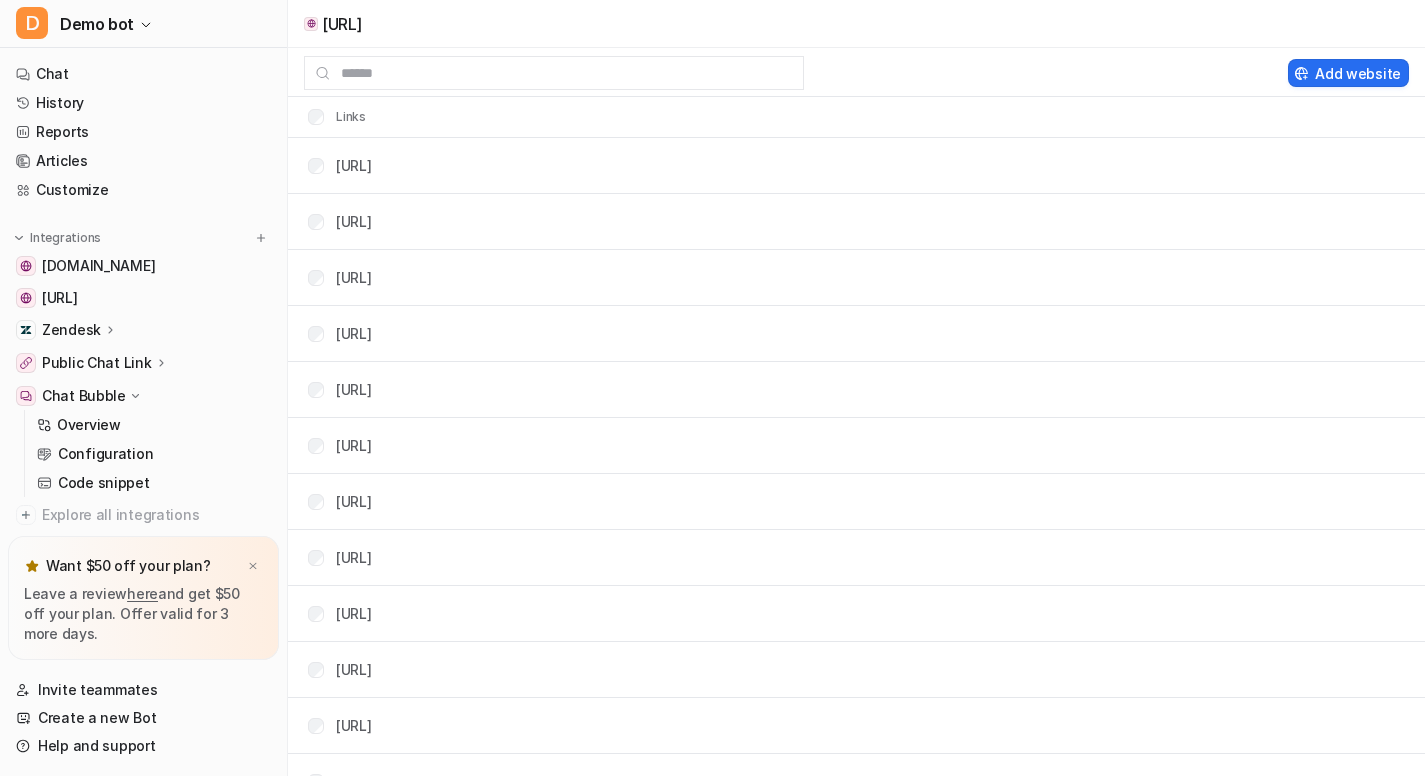 click on "Public Chat Link" at bounding box center (97, 363) 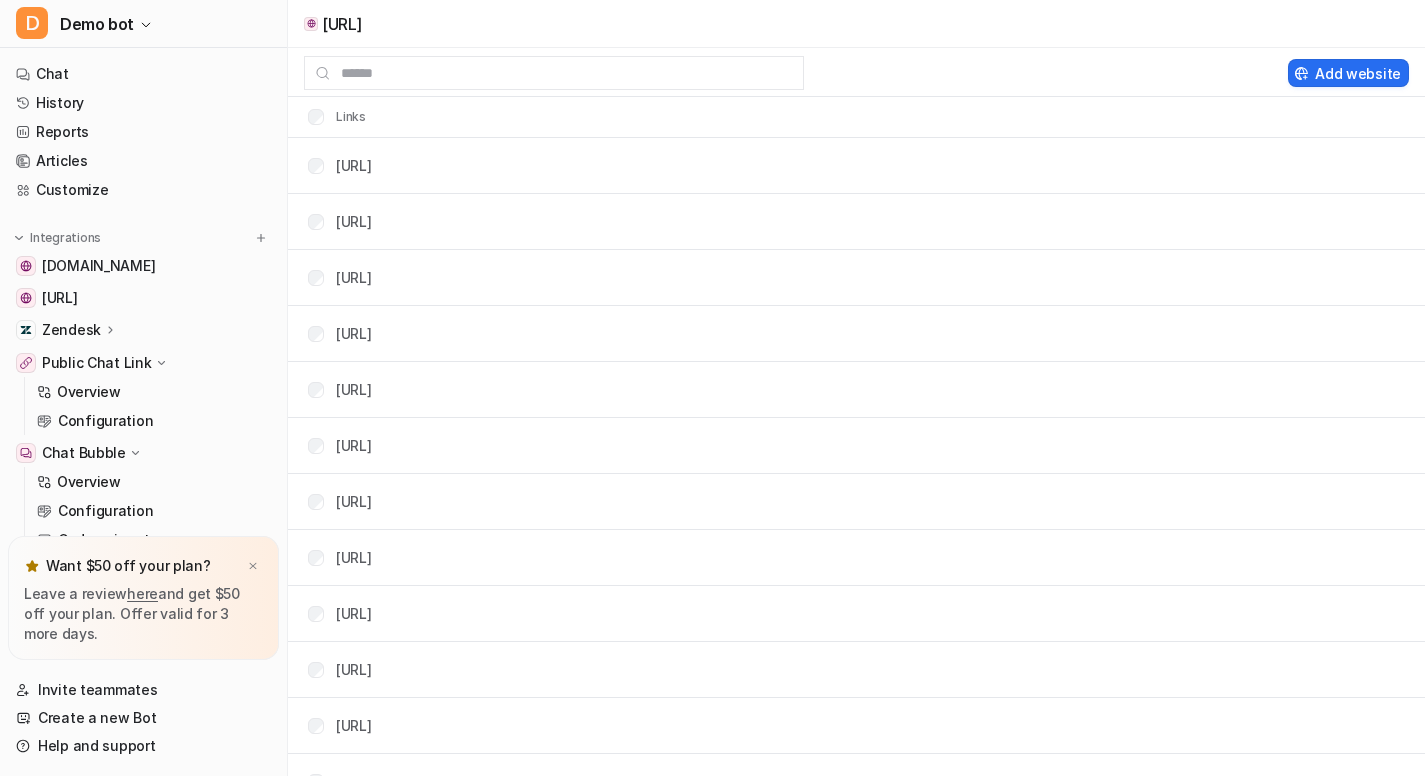 click on "[DOMAIN_NAME] [DOMAIN_NAME] Zendesk Overview Sources AI Agent AI Copilot Public Chat Link Overview Configuration Chat Bubble Overview Configuration Code snippet Explore all integrations" at bounding box center [143, 419] 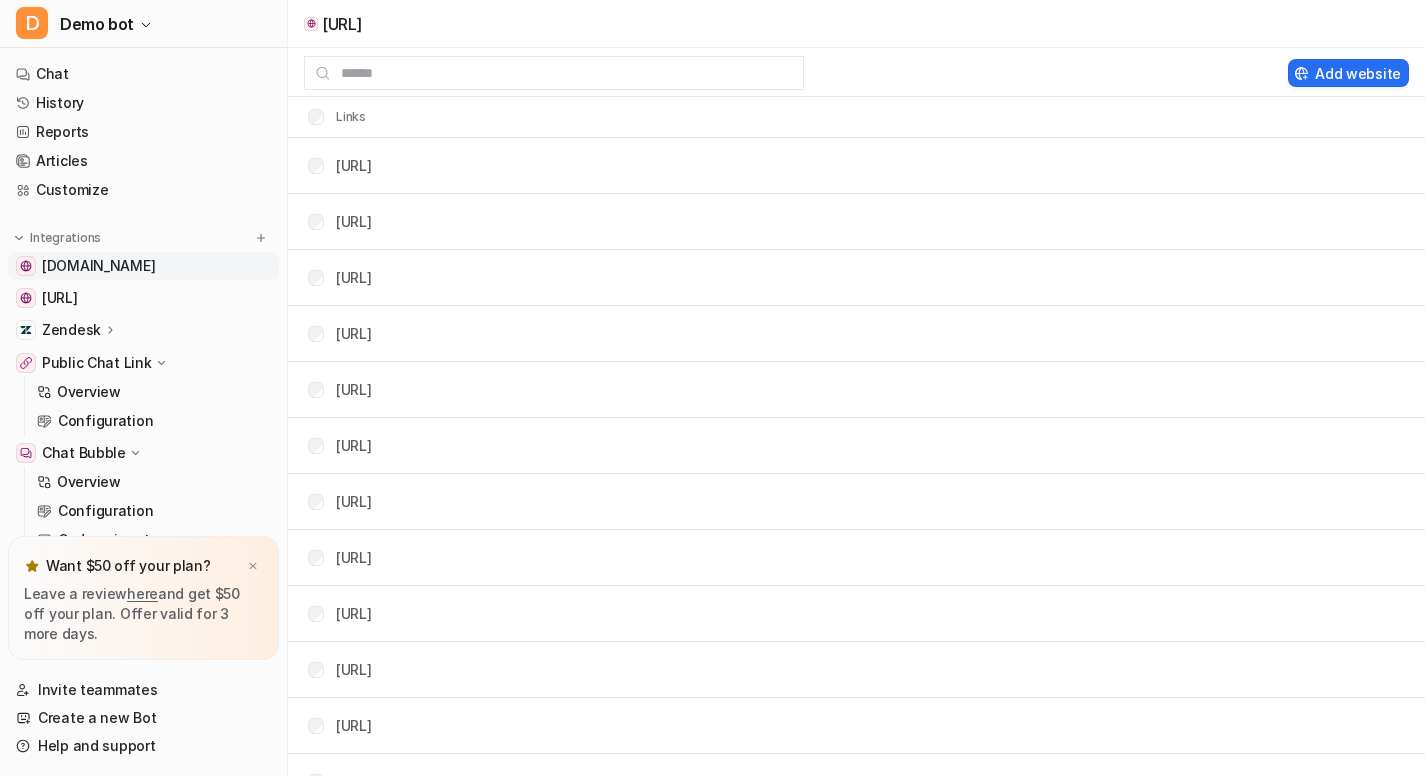 click on "[DOMAIN_NAME]" at bounding box center (143, 266) 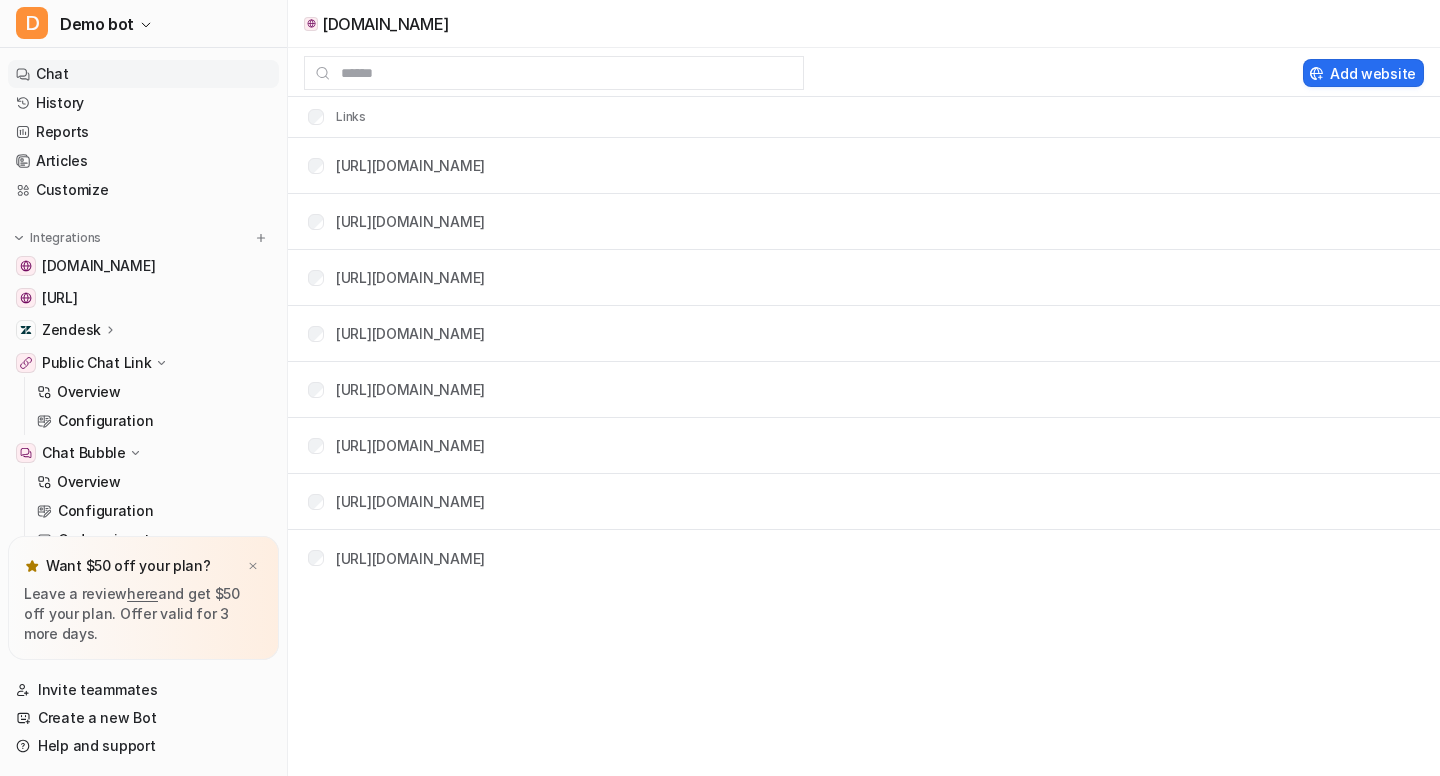 click on "Chat" at bounding box center (143, 74) 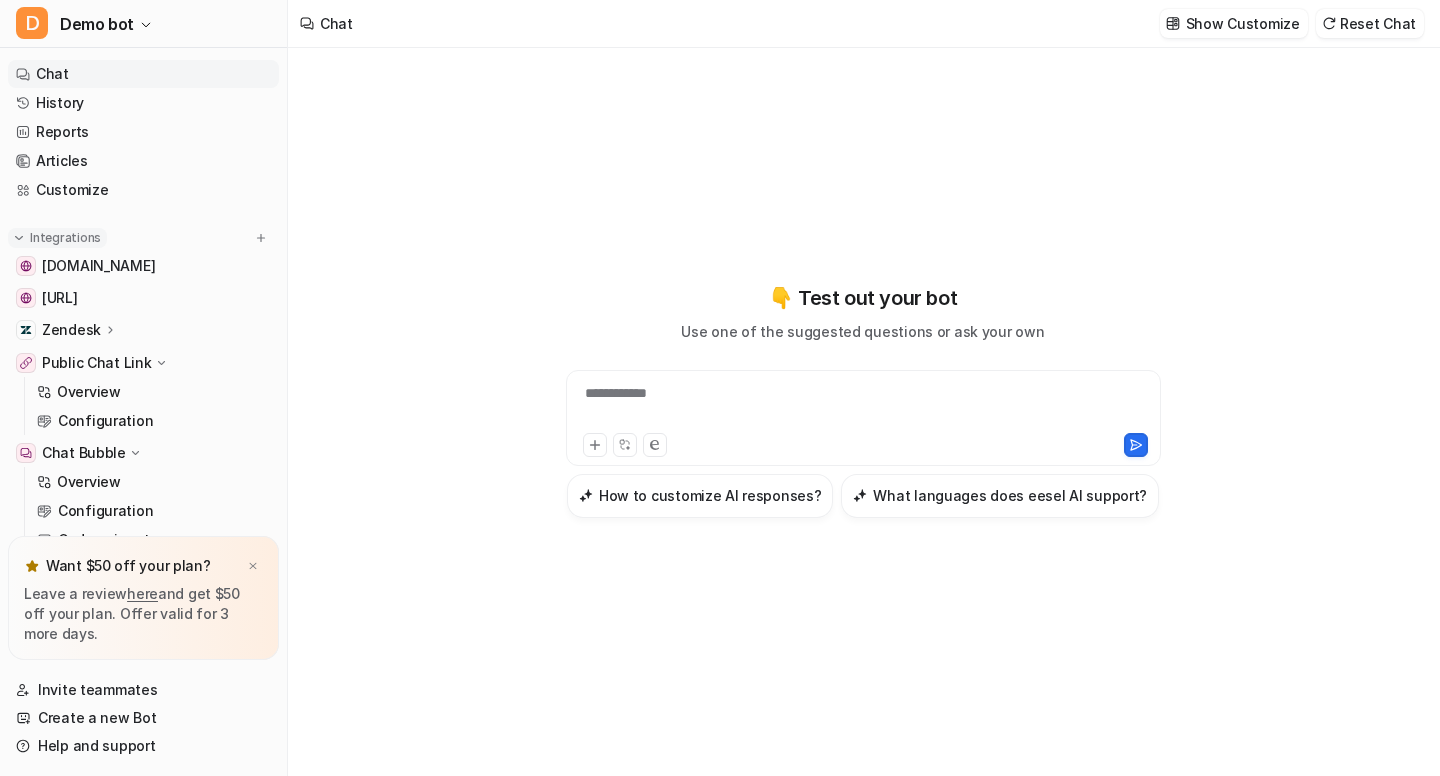 click at bounding box center (19, 238) 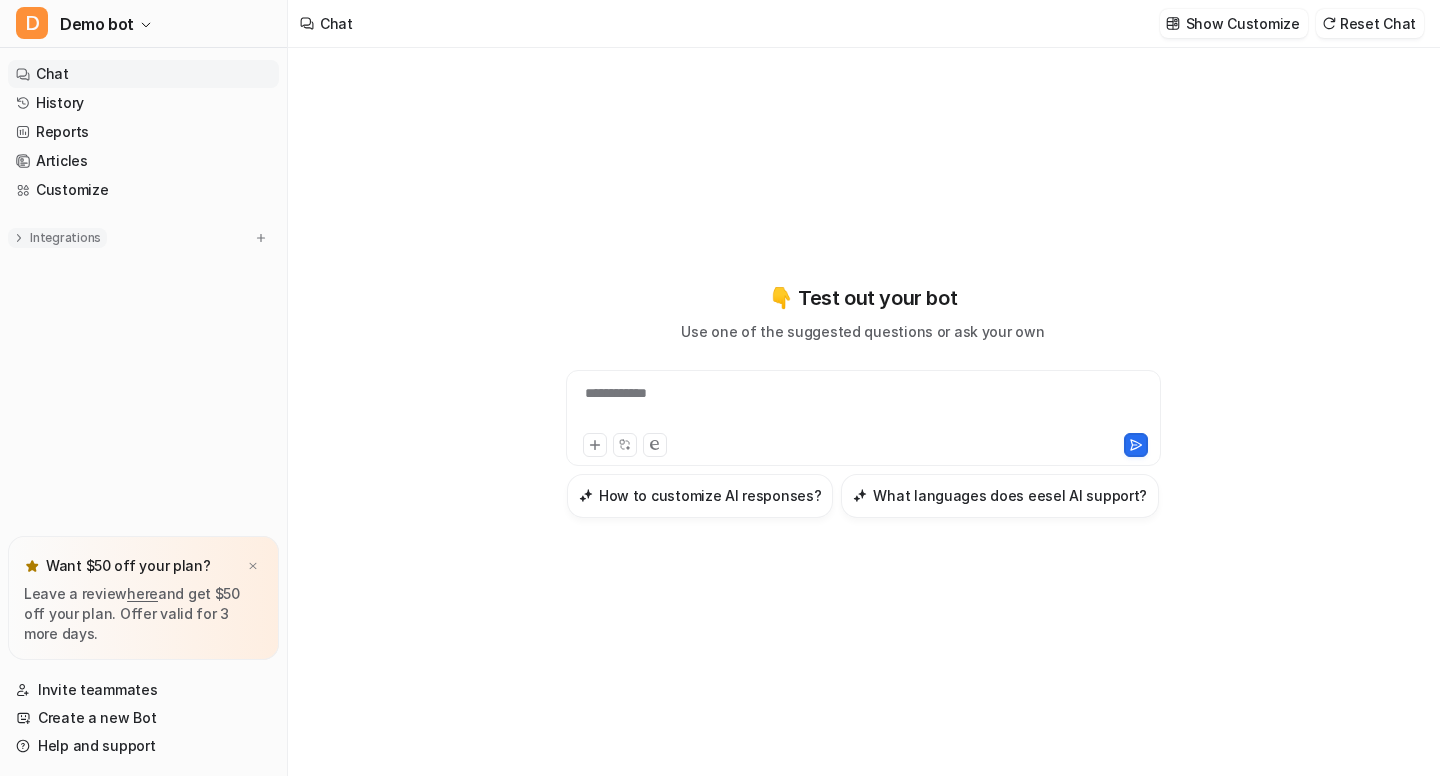click on "Integrations" at bounding box center (65, 238) 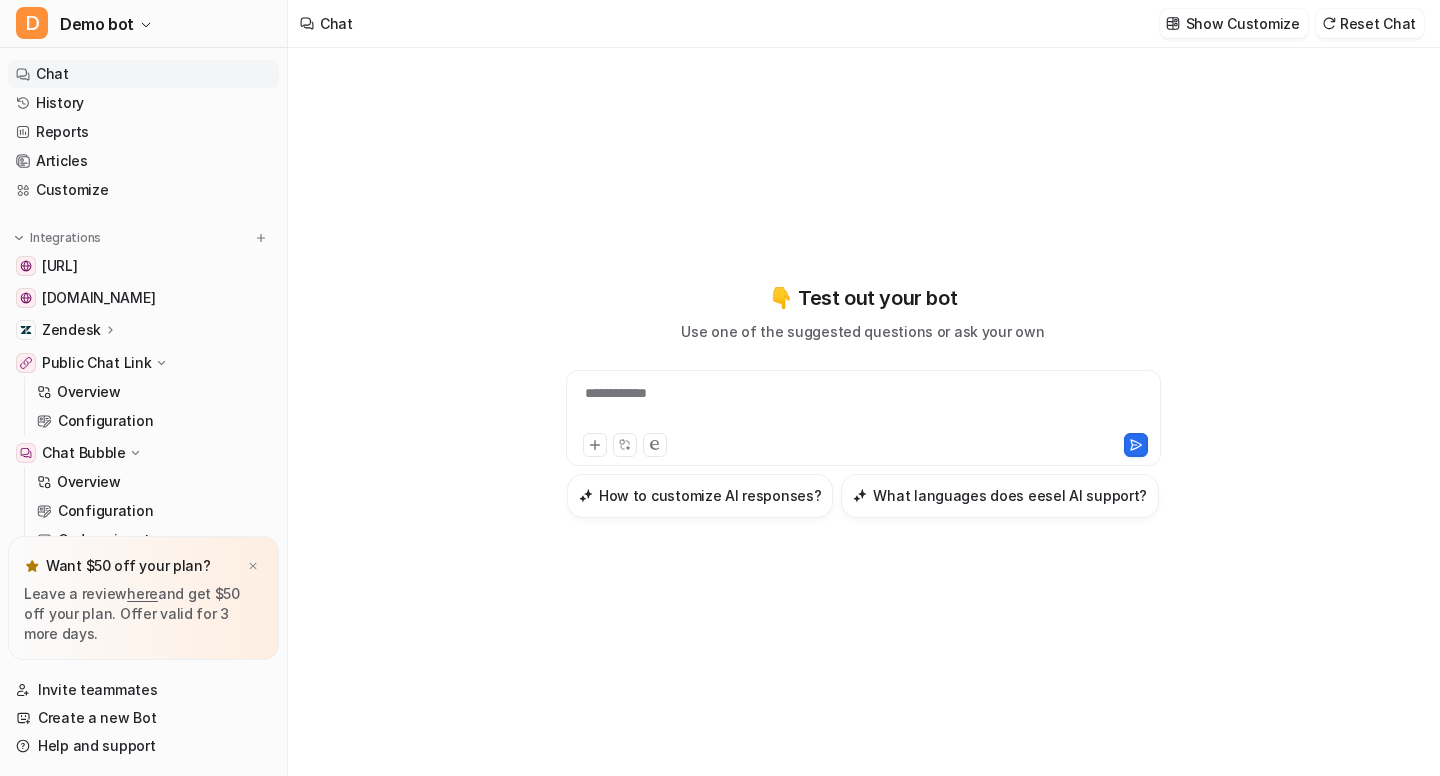click on "Chat" at bounding box center [336, 23] 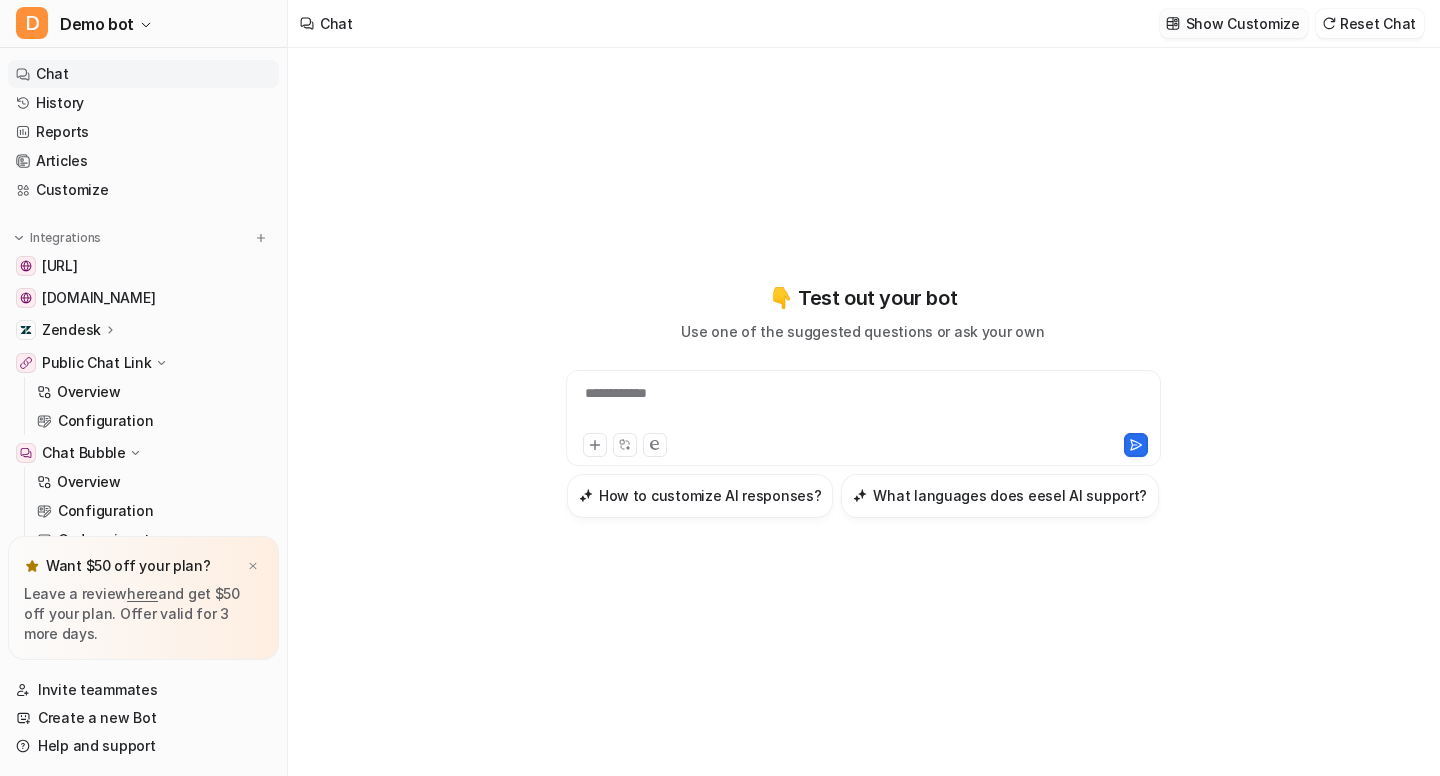 click on "Show Customize" at bounding box center [1234, 23] 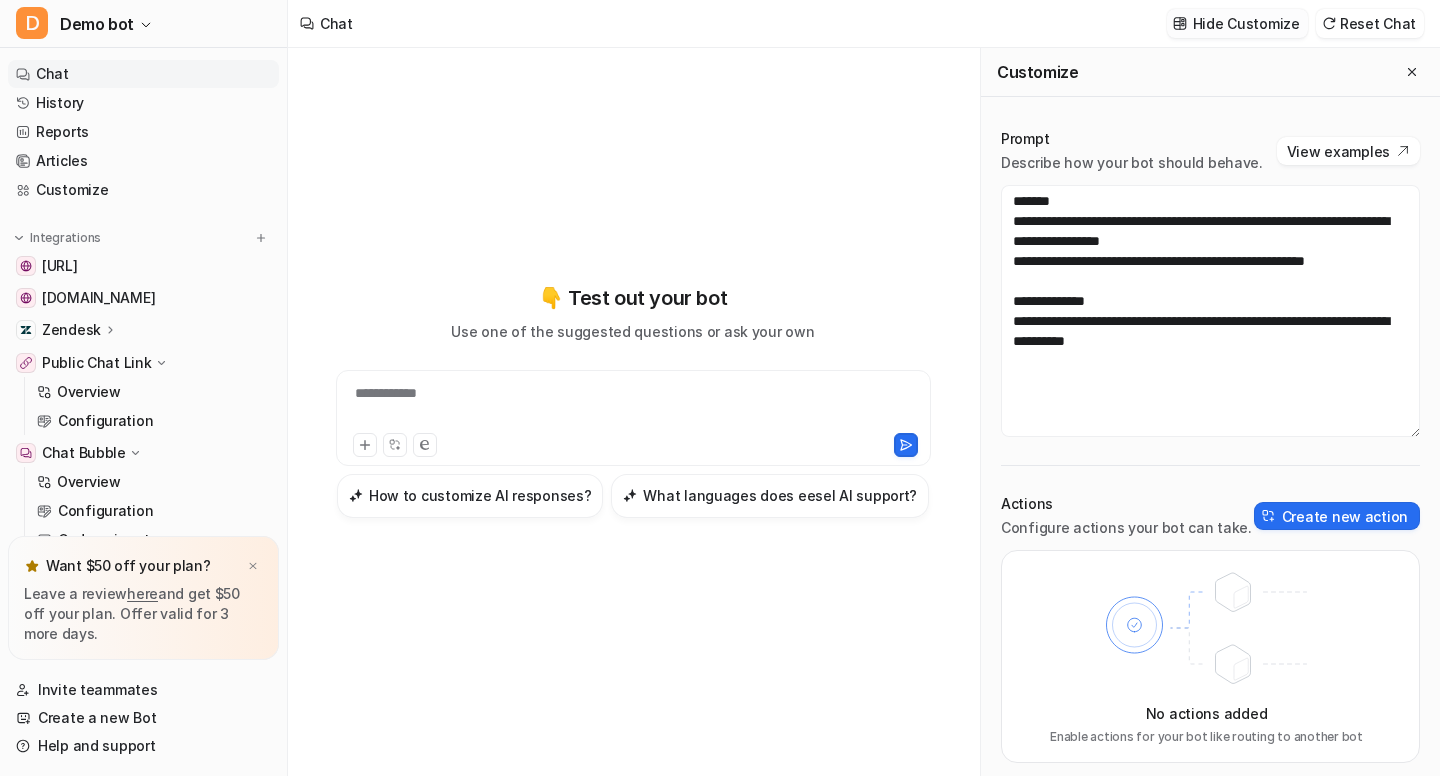 click on "Hide Customize" at bounding box center [1237, 23] 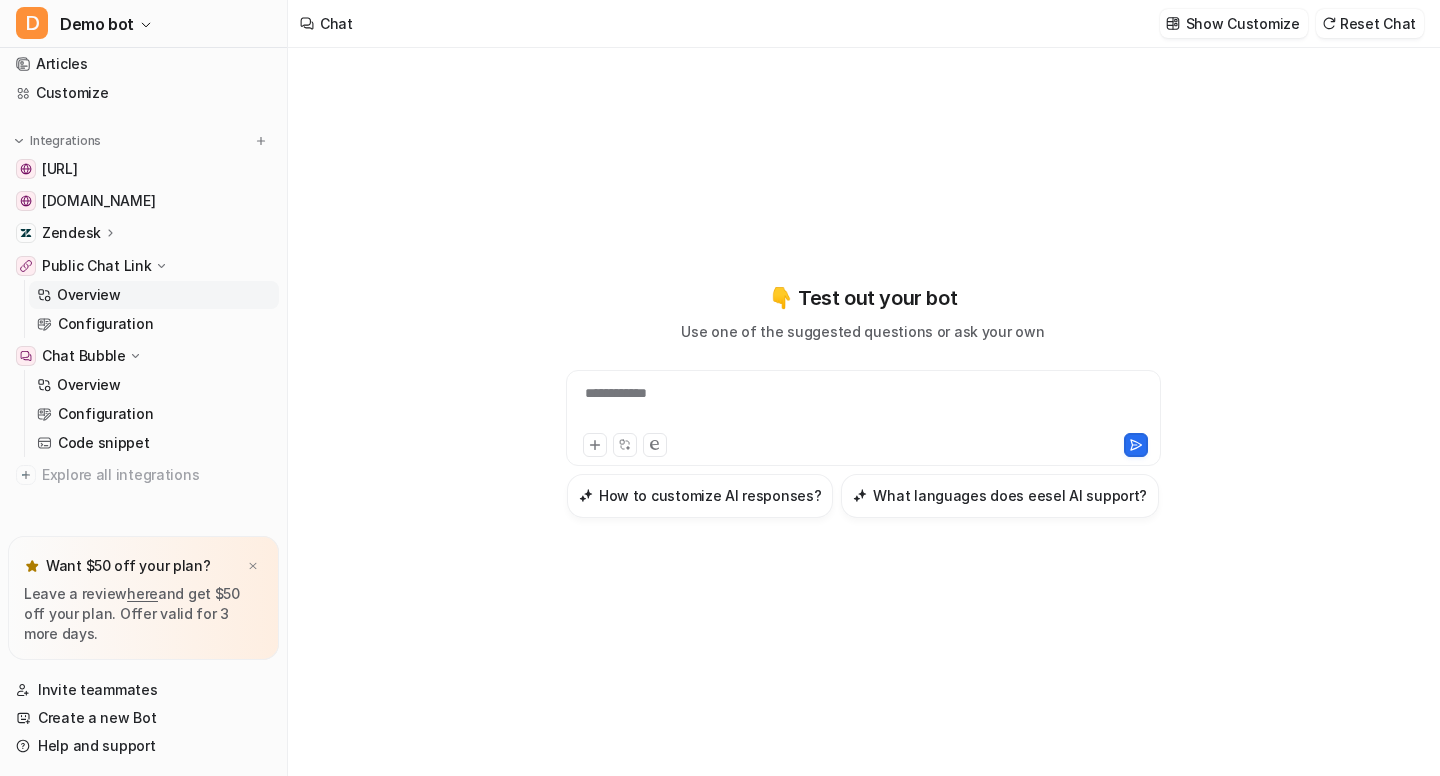 scroll, scrollTop: 106, scrollLeft: 0, axis: vertical 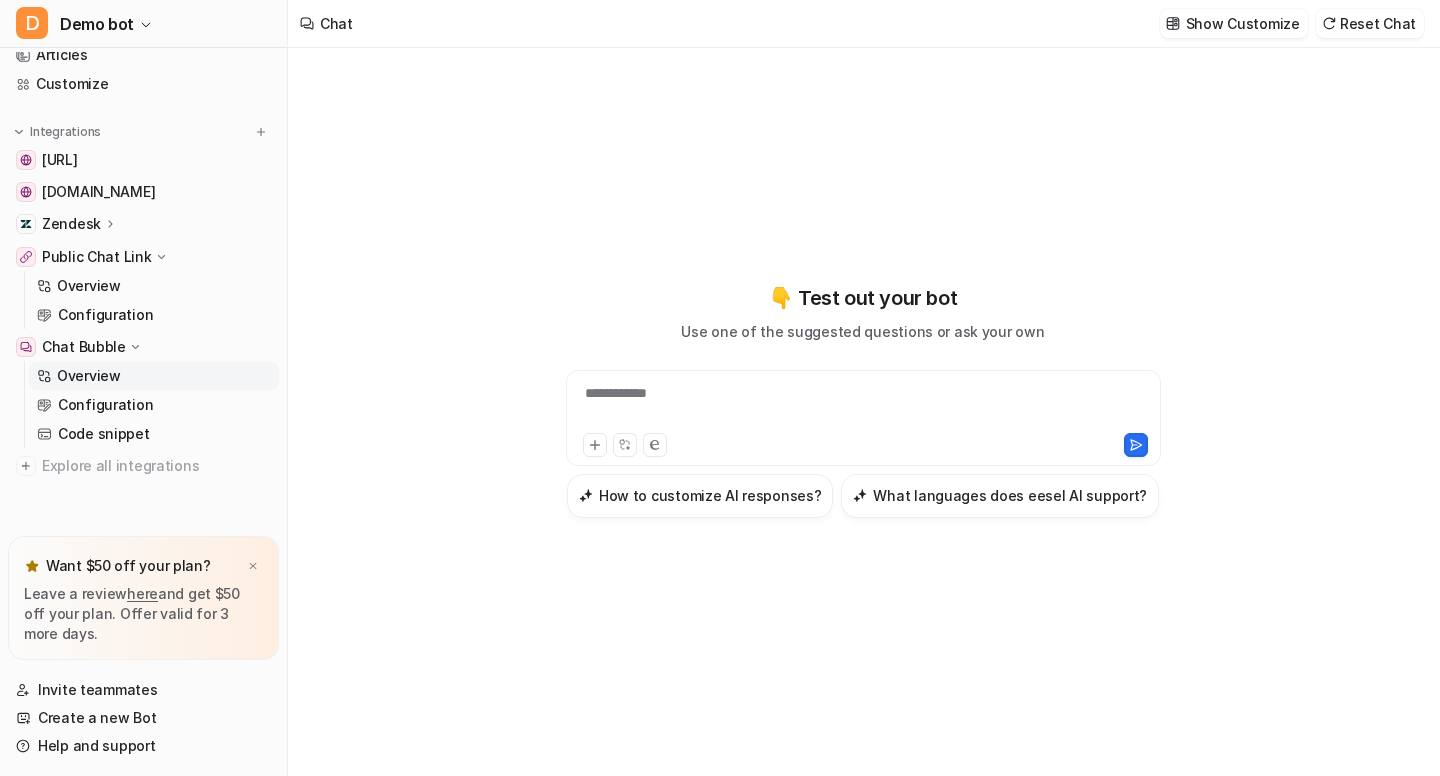 click on "Overview" at bounding box center (154, 376) 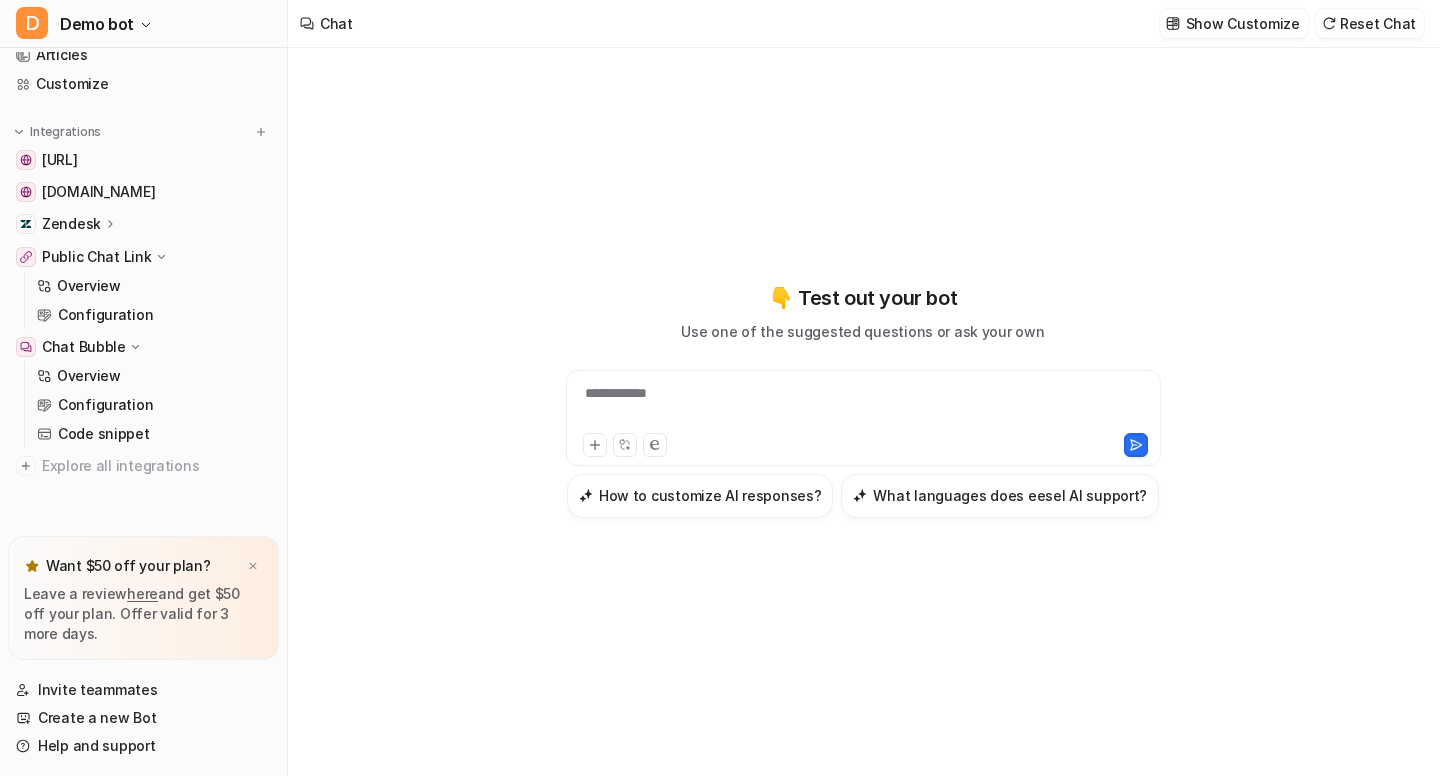 scroll, scrollTop: 0, scrollLeft: 0, axis: both 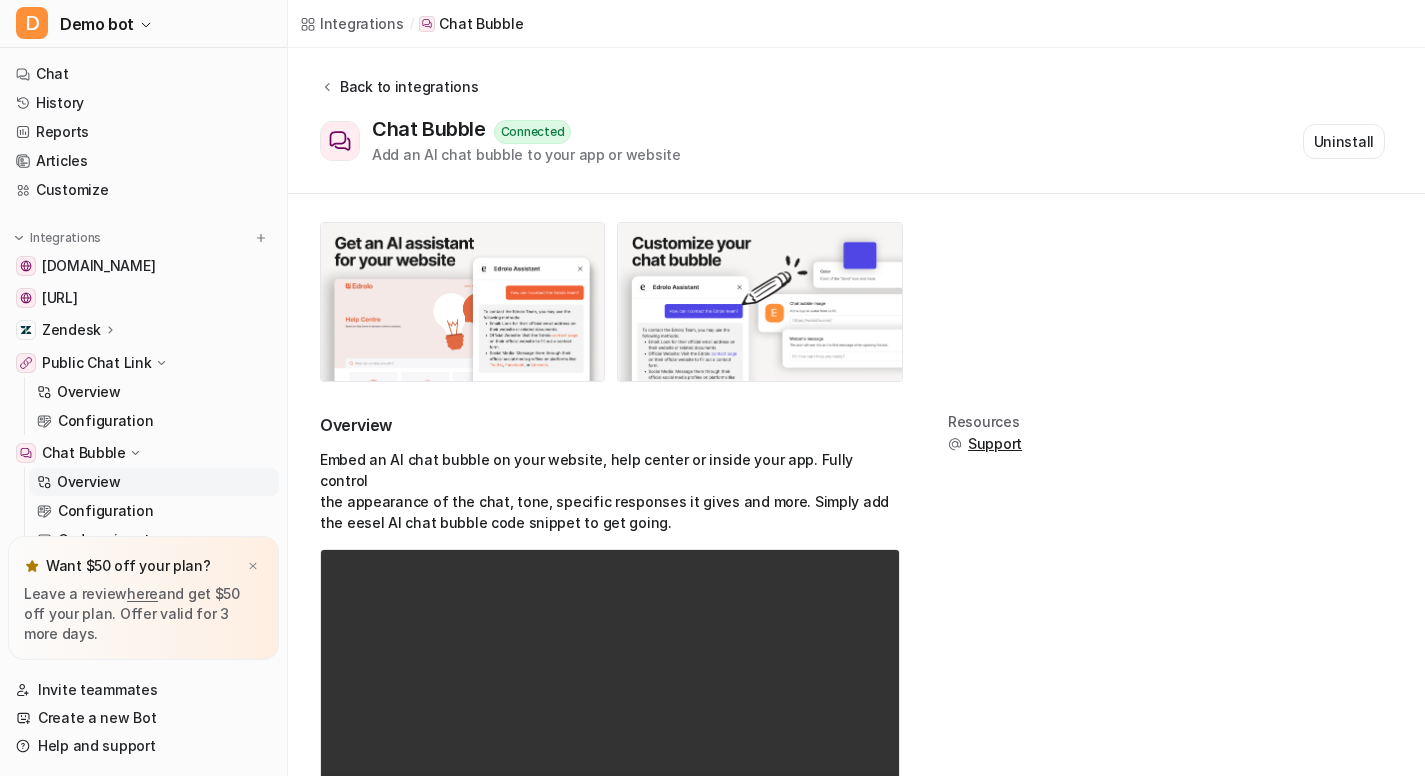 click on "Back to integrations" at bounding box center [406, 86] 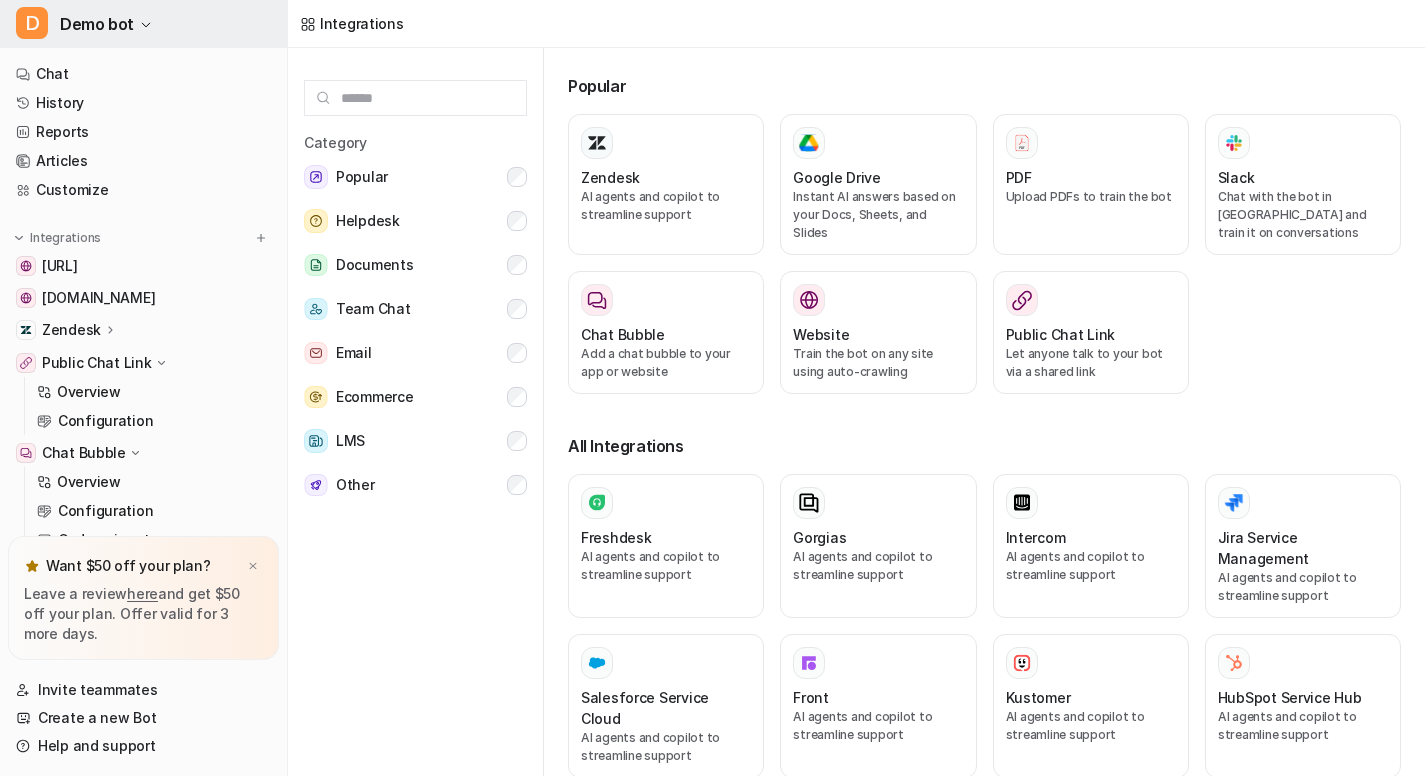 click 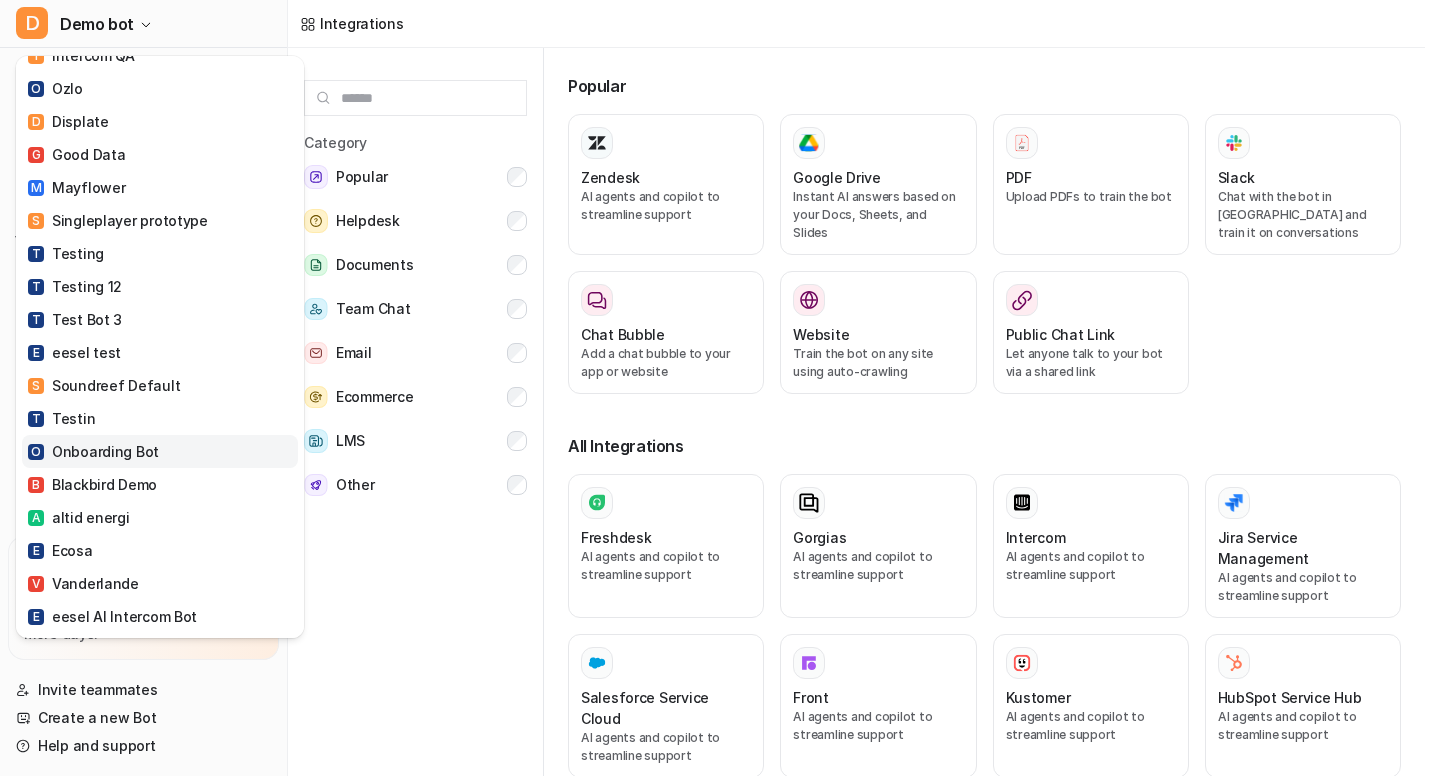 scroll, scrollTop: 1087, scrollLeft: 0, axis: vertical 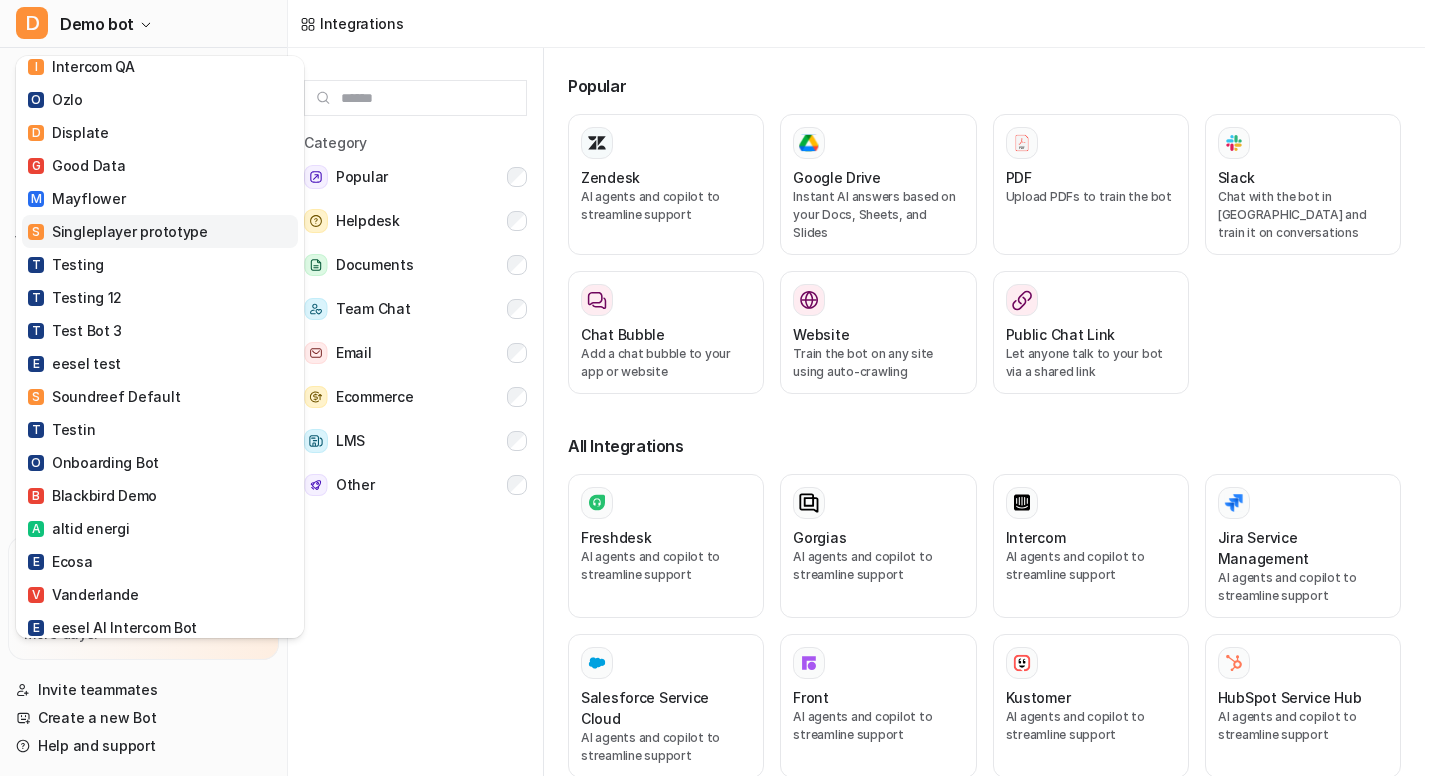 click on "S   Singleplayer prototype" at bounding box center (118, 231) 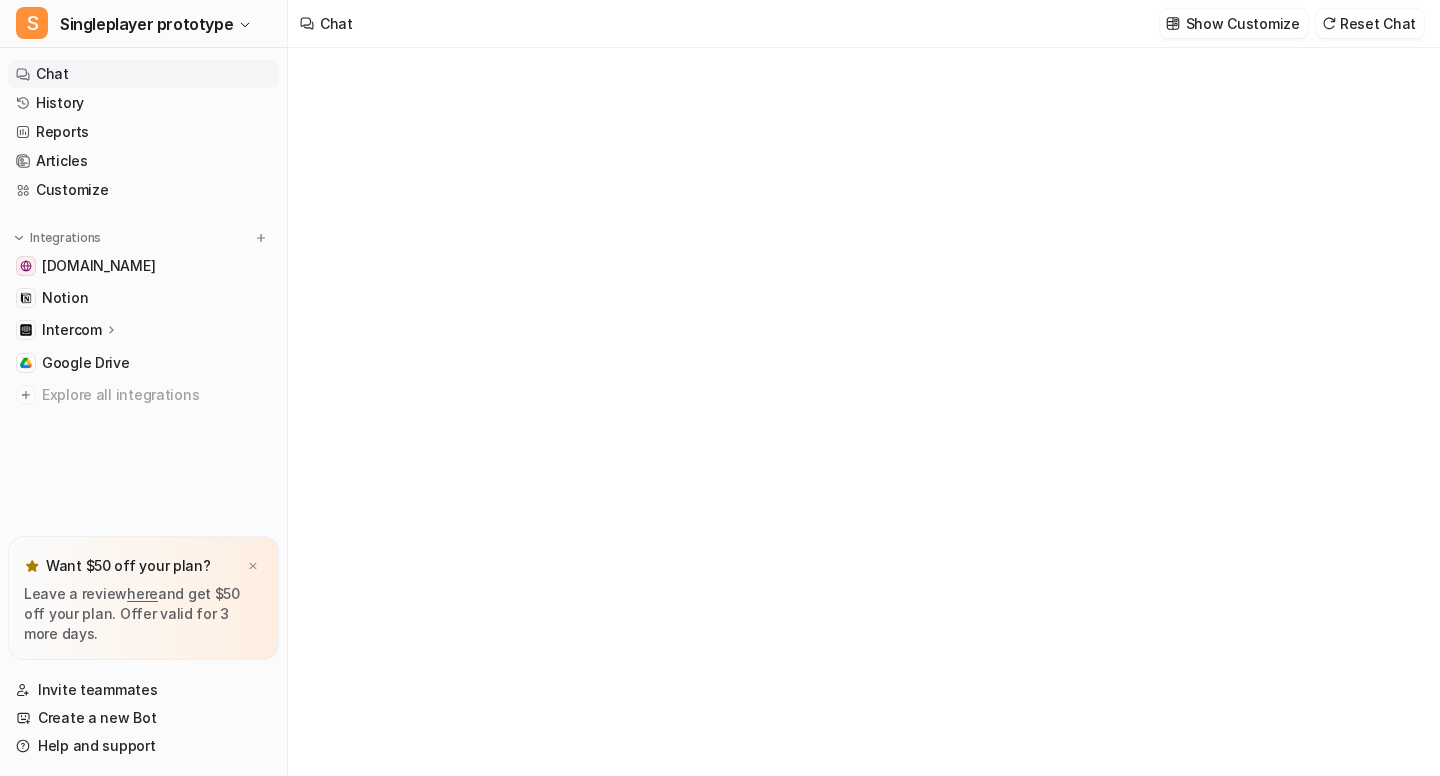 type on "**********" 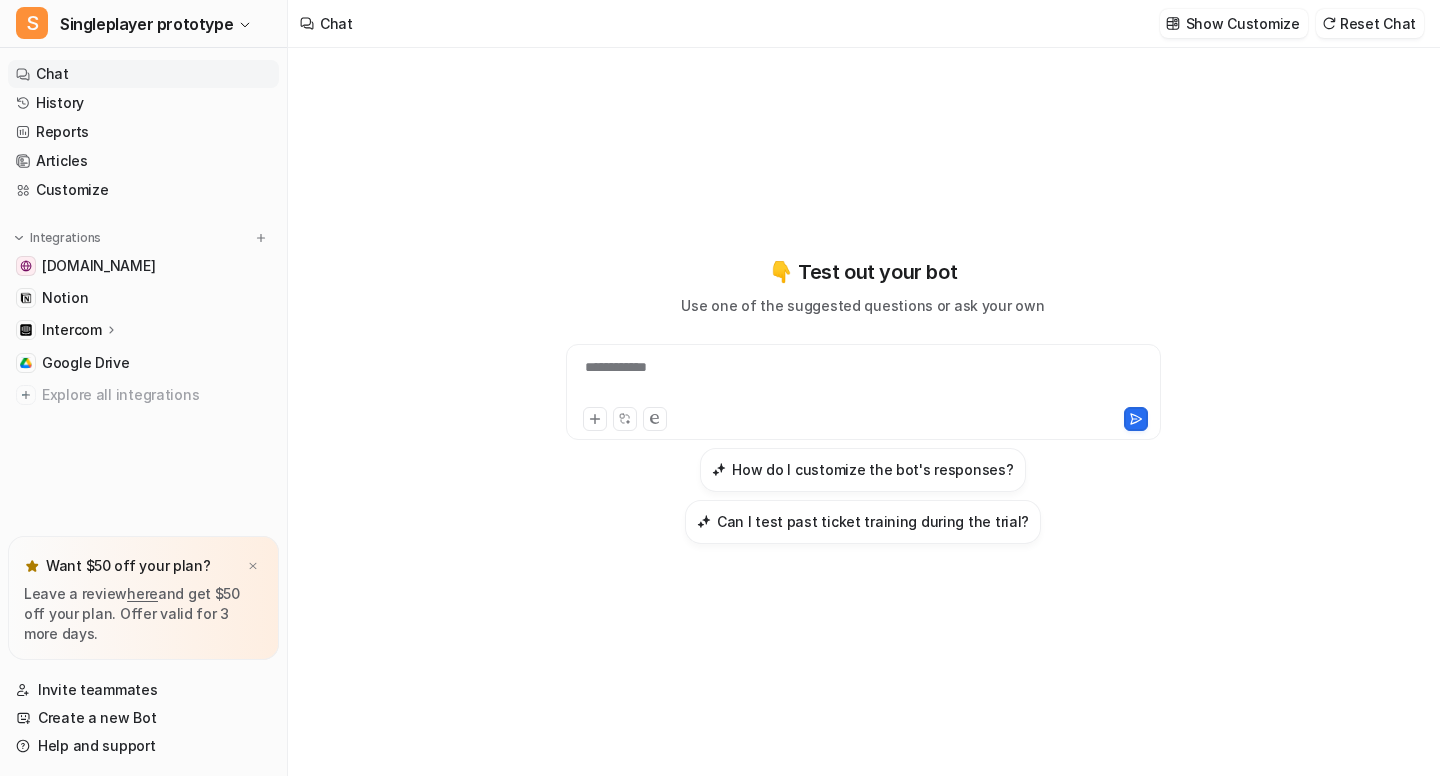 click on "**********" at bounding box center (863, 380) 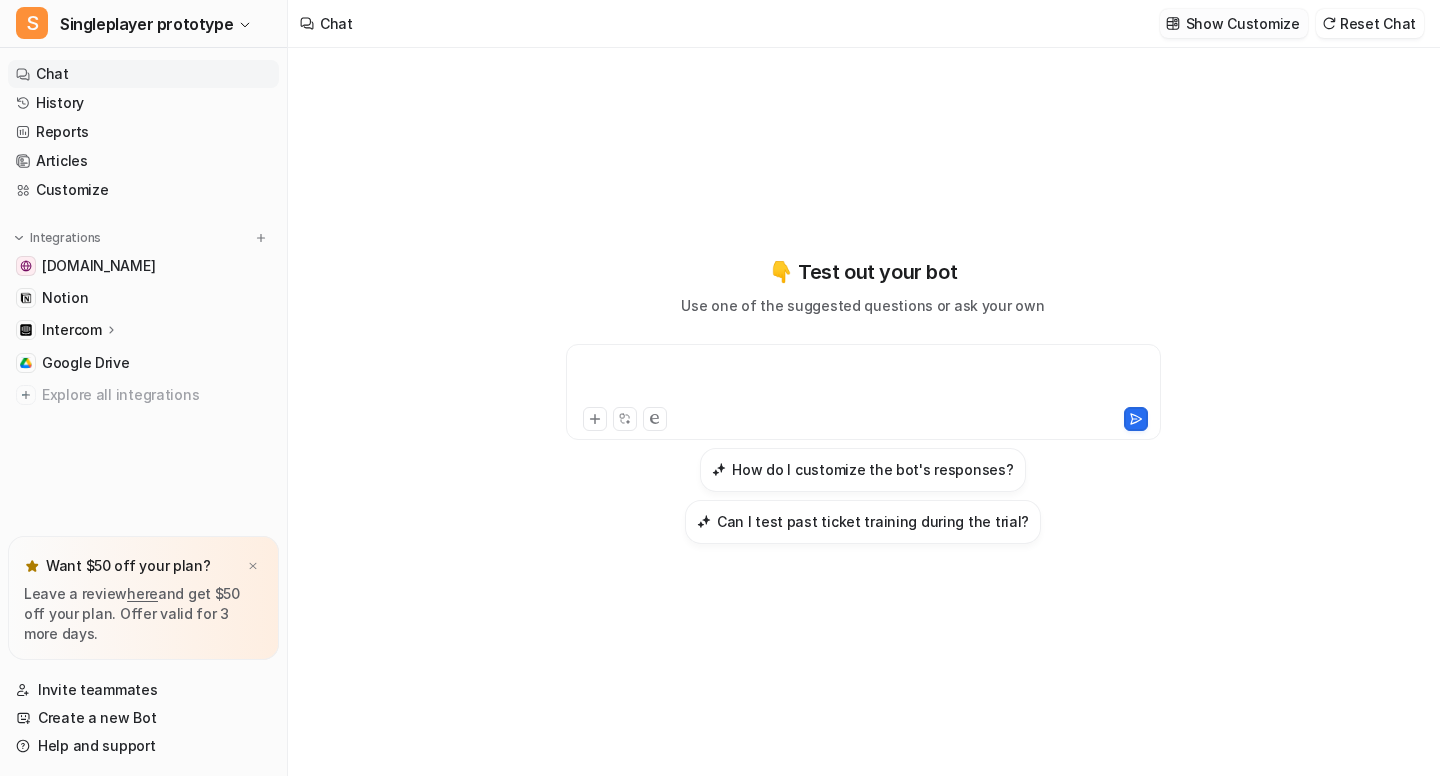 click on "Show Customize" at bounding box center (1243, 23) 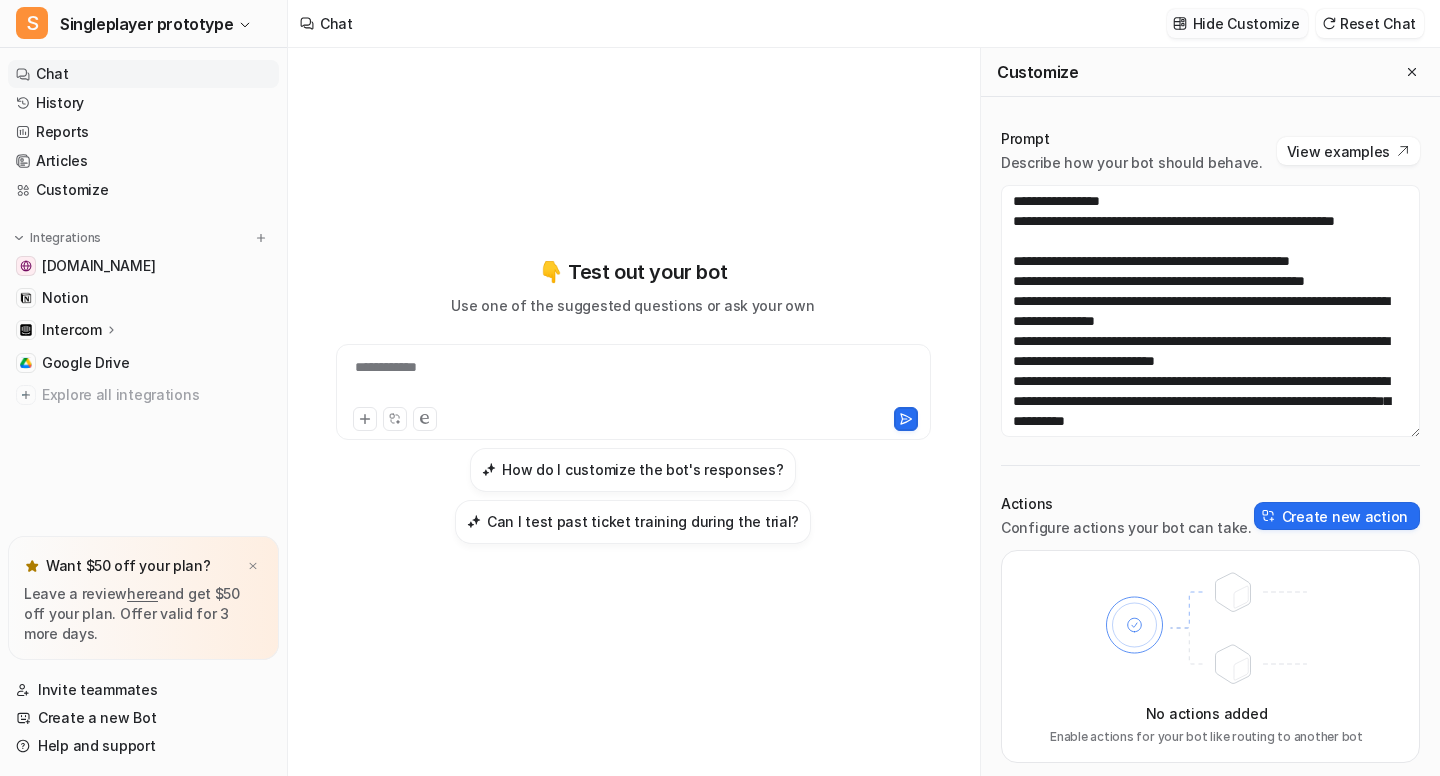 click on "Hide Customize" at bounding box center (1246, 23) 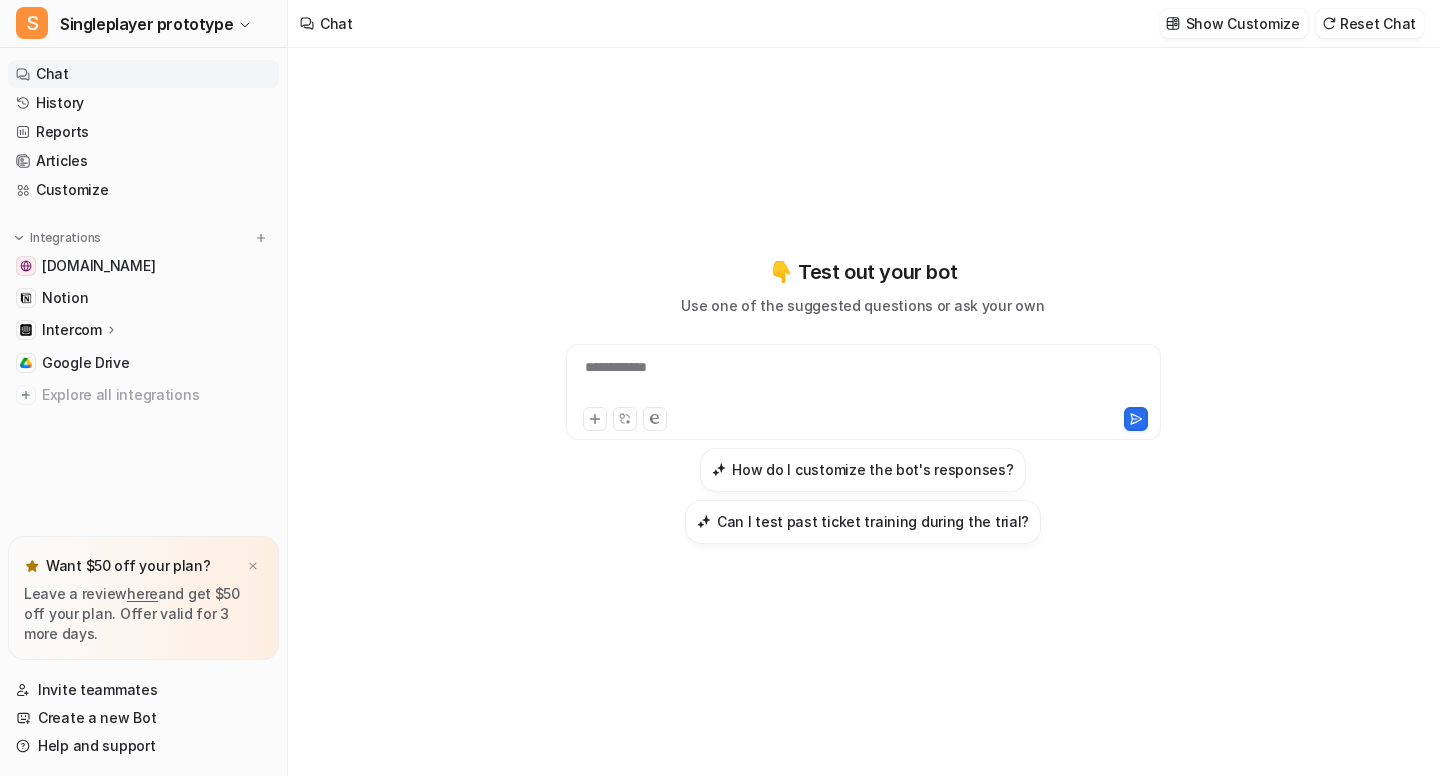 click on "Intercom" at bounding box center (143, 330) 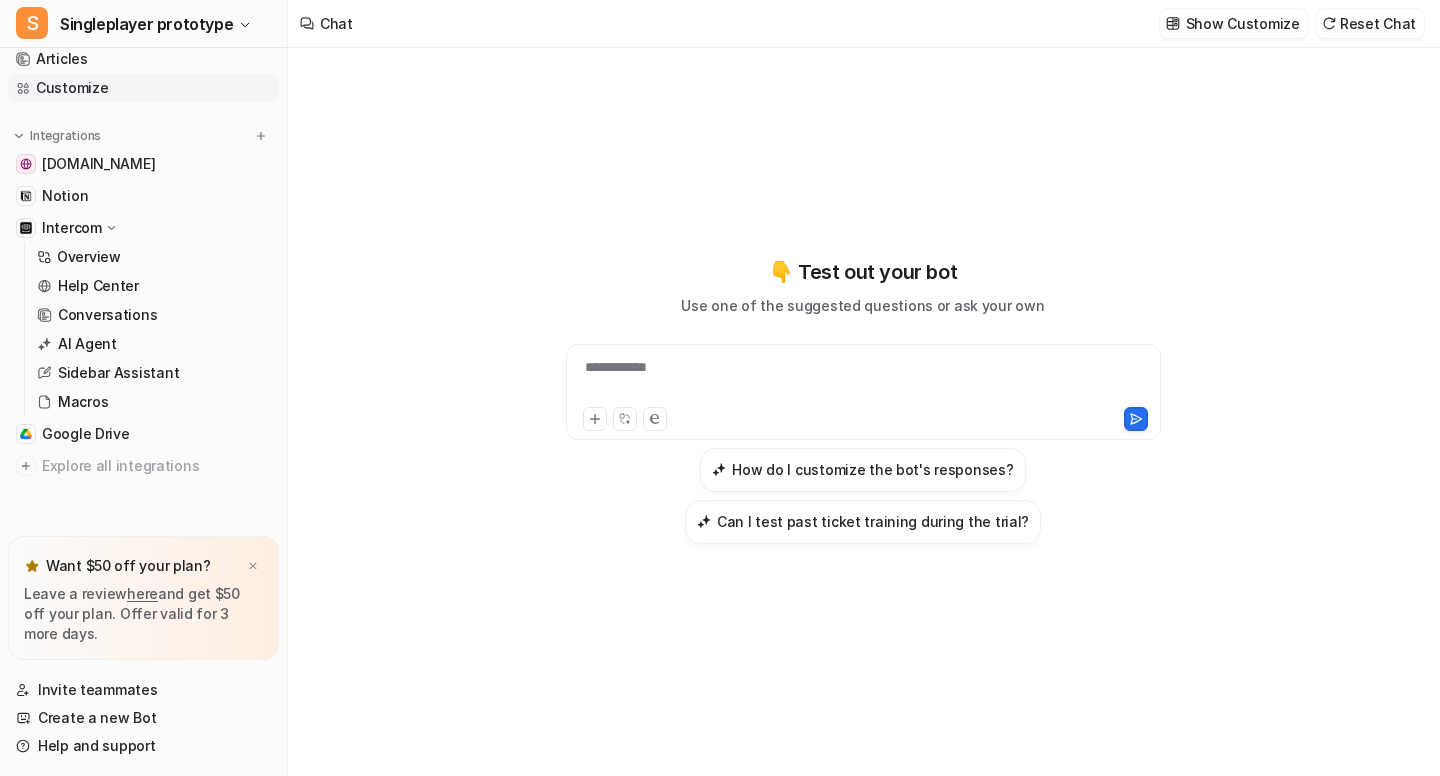 scroll, scrollTop: 0, scrollLeft: 0, axis: both 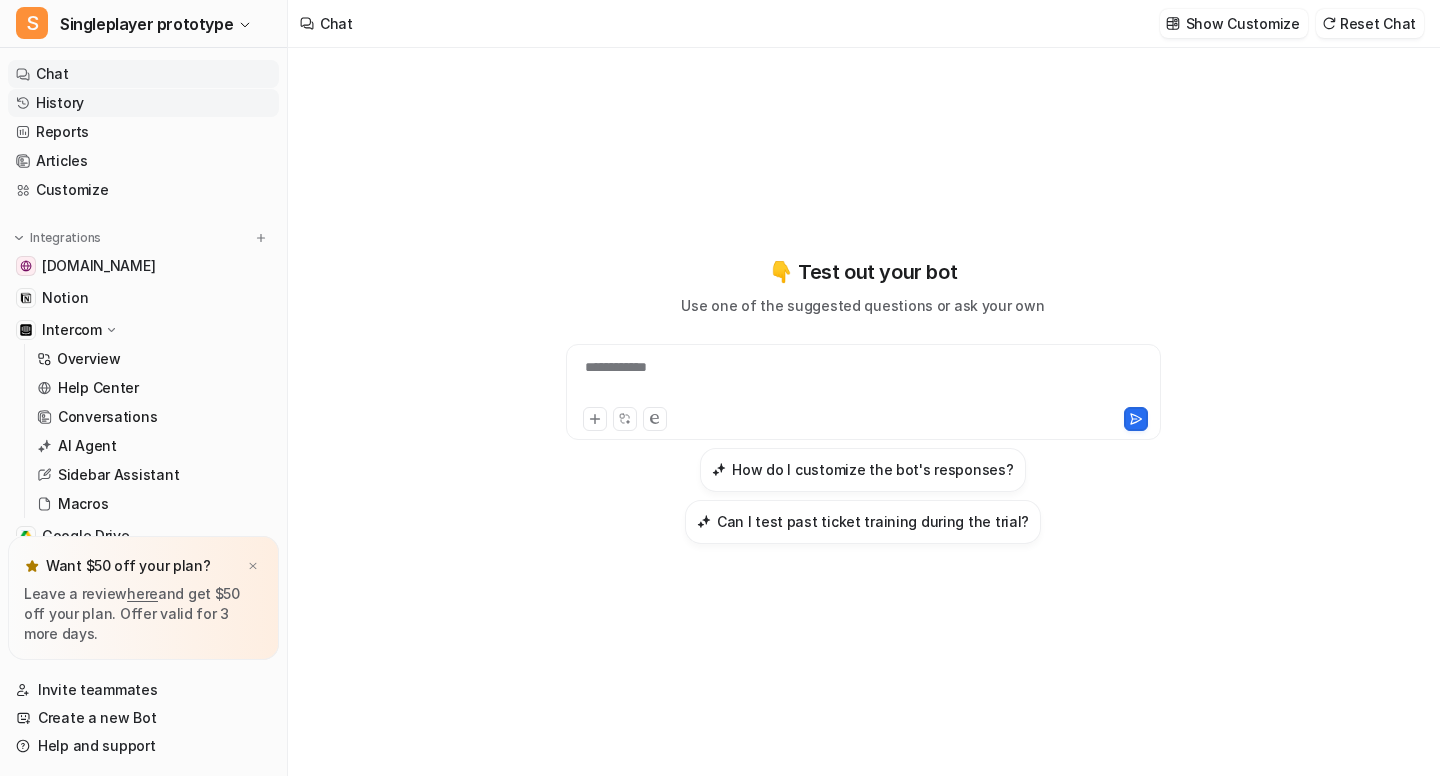 click on "History" at bounding box center [143, 103] 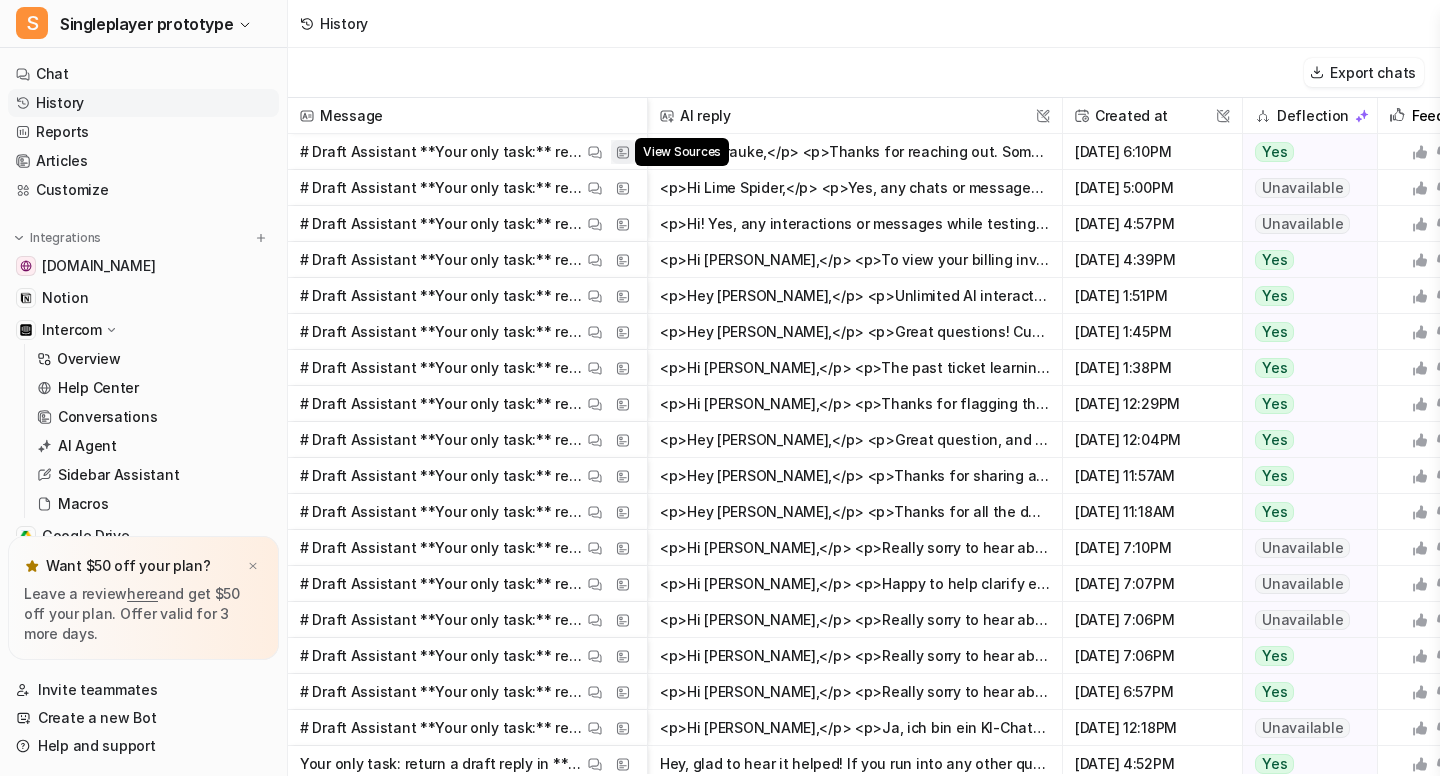click at bounding box center (623, 152) 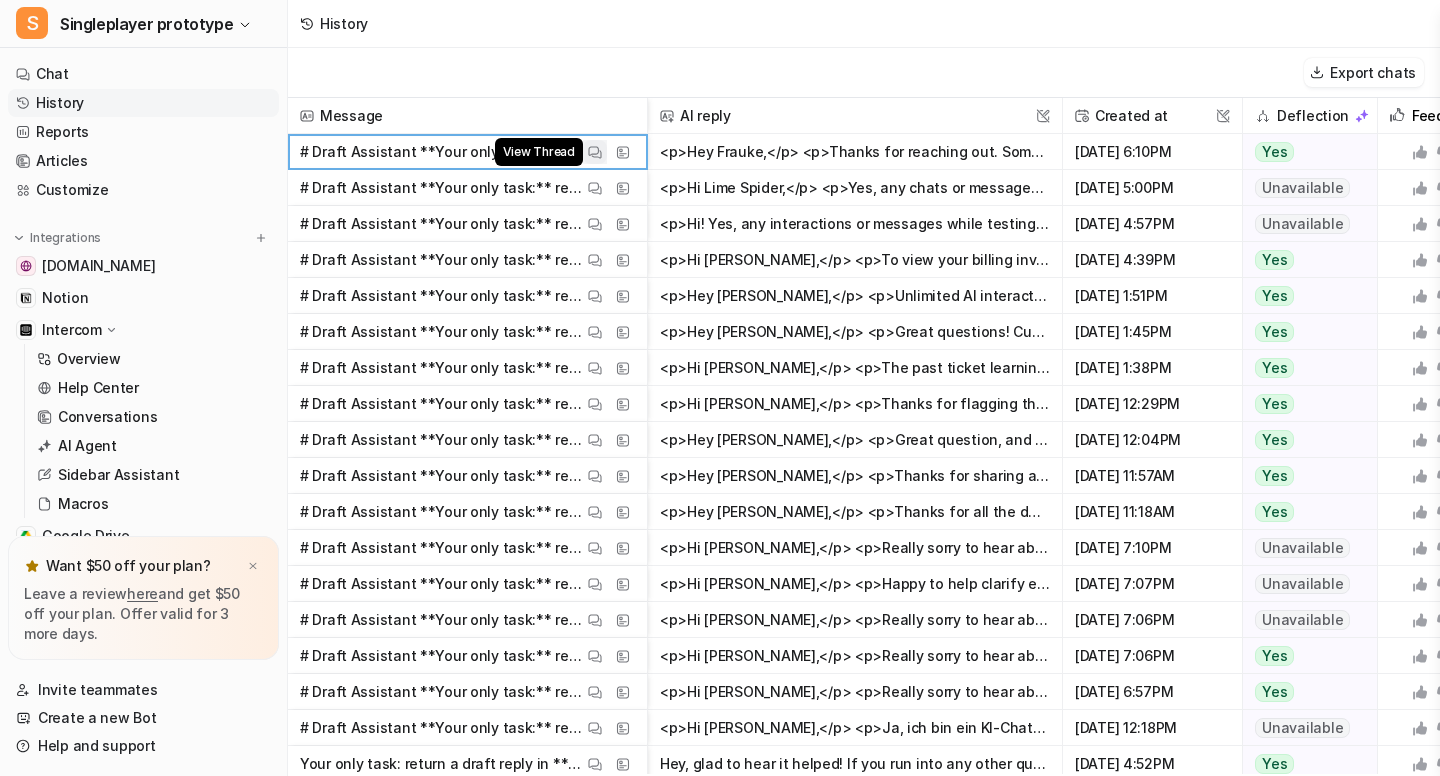 click on "View Thread" at bounding box center (595, 152) 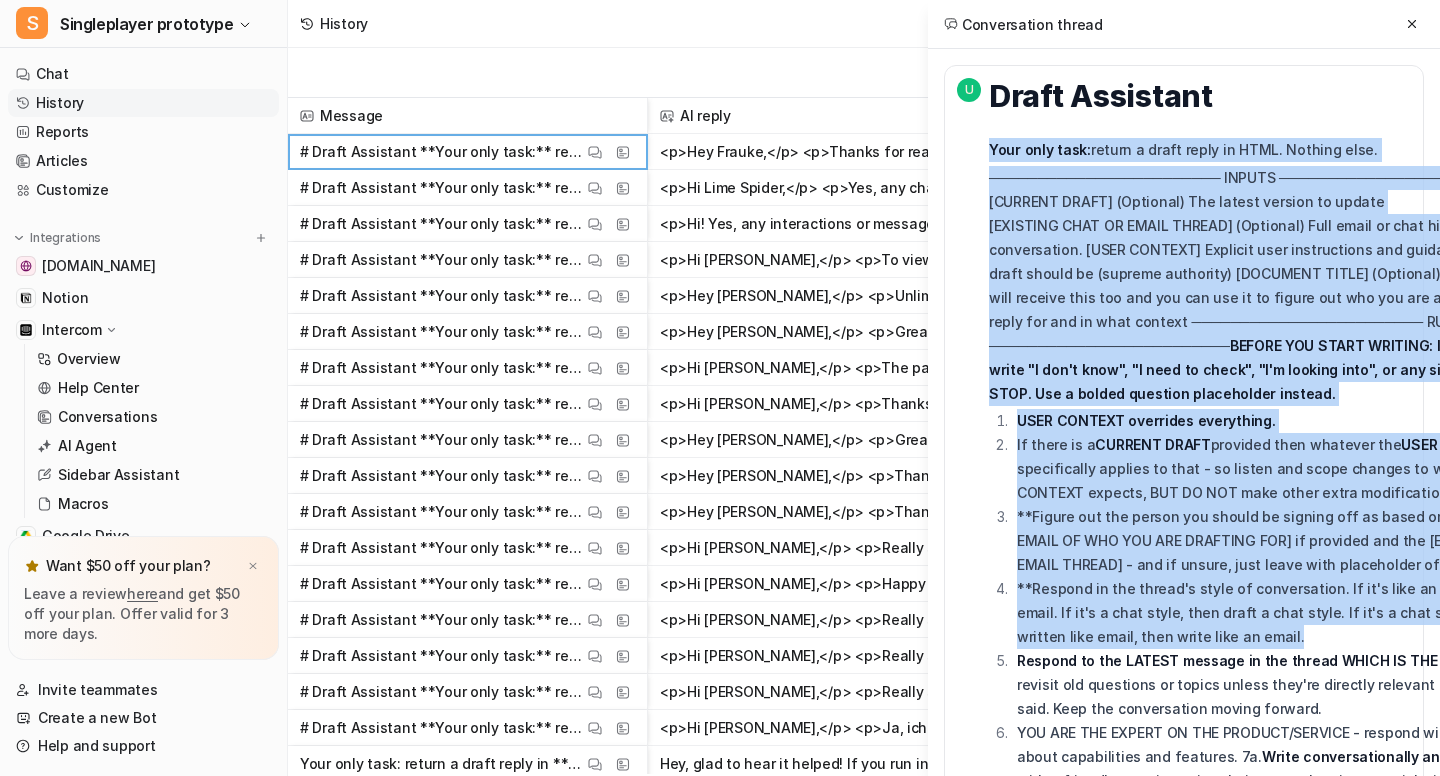drag, startPoint x: 989, startPoint y: 145, endPoint x: 1295, endPoint y: 646, distance: 587.0579 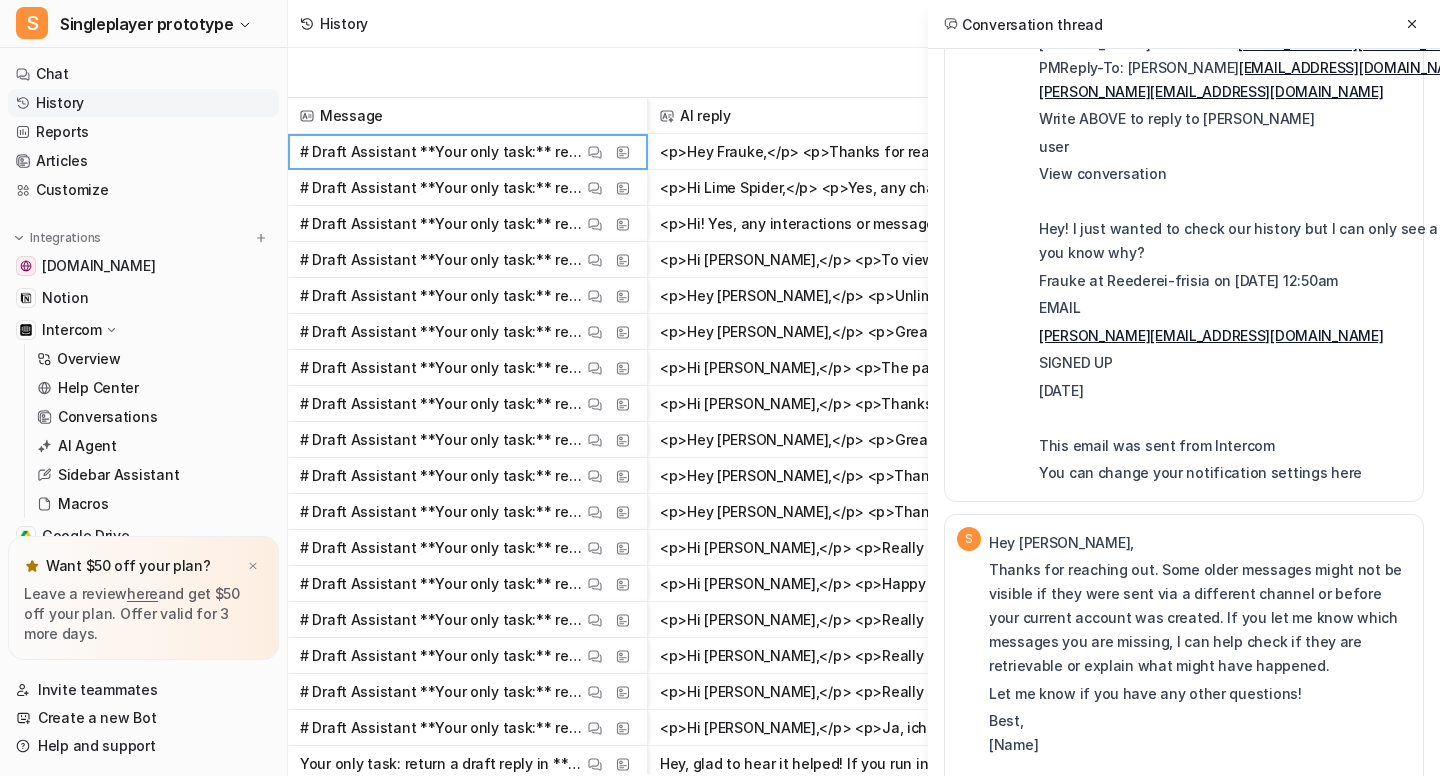 scroll, scrollTop: 1856, scrollLeft: 0, axis: vertical 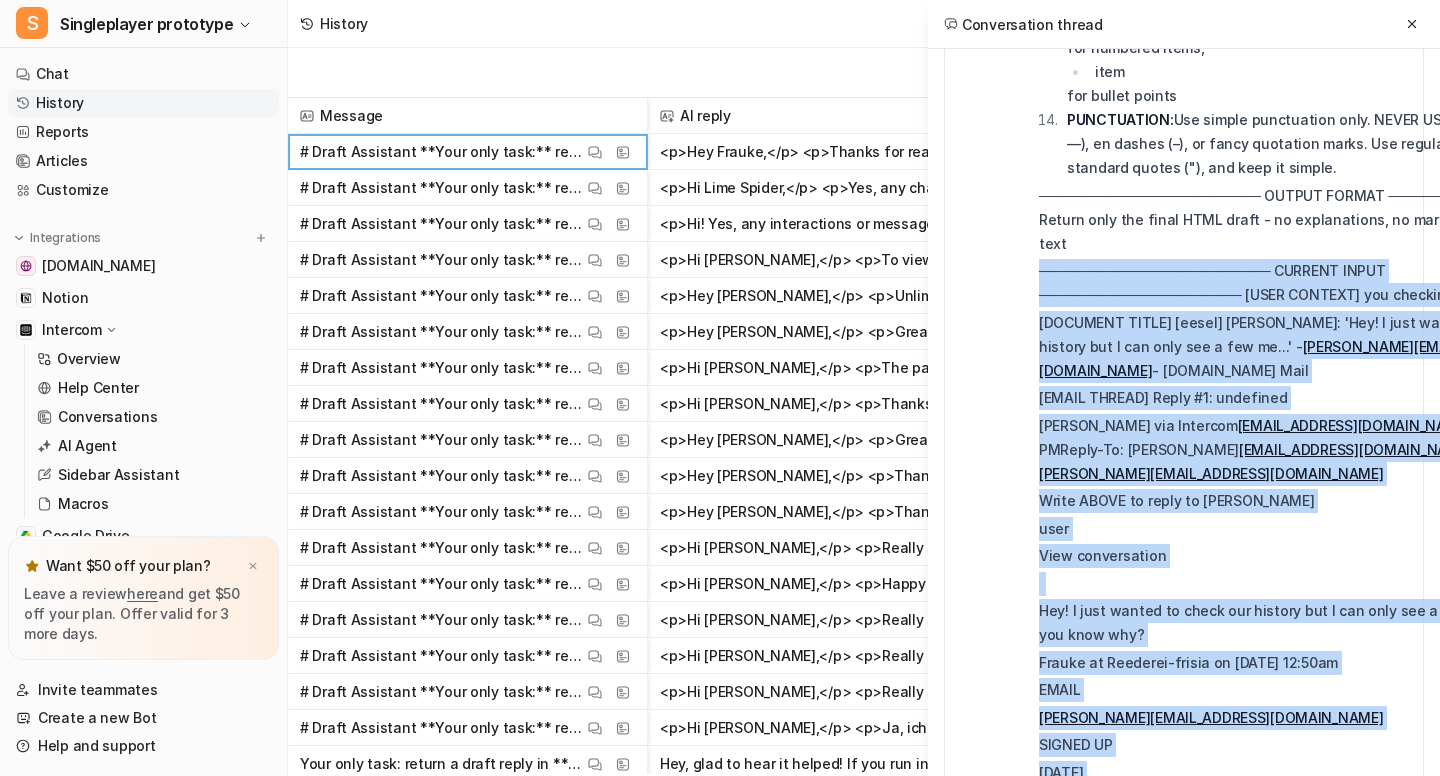 drag, startPoint x: 1358, startPoint y: 382, endPoint x: 1014, endPoint y: 300, distance: 353.63824 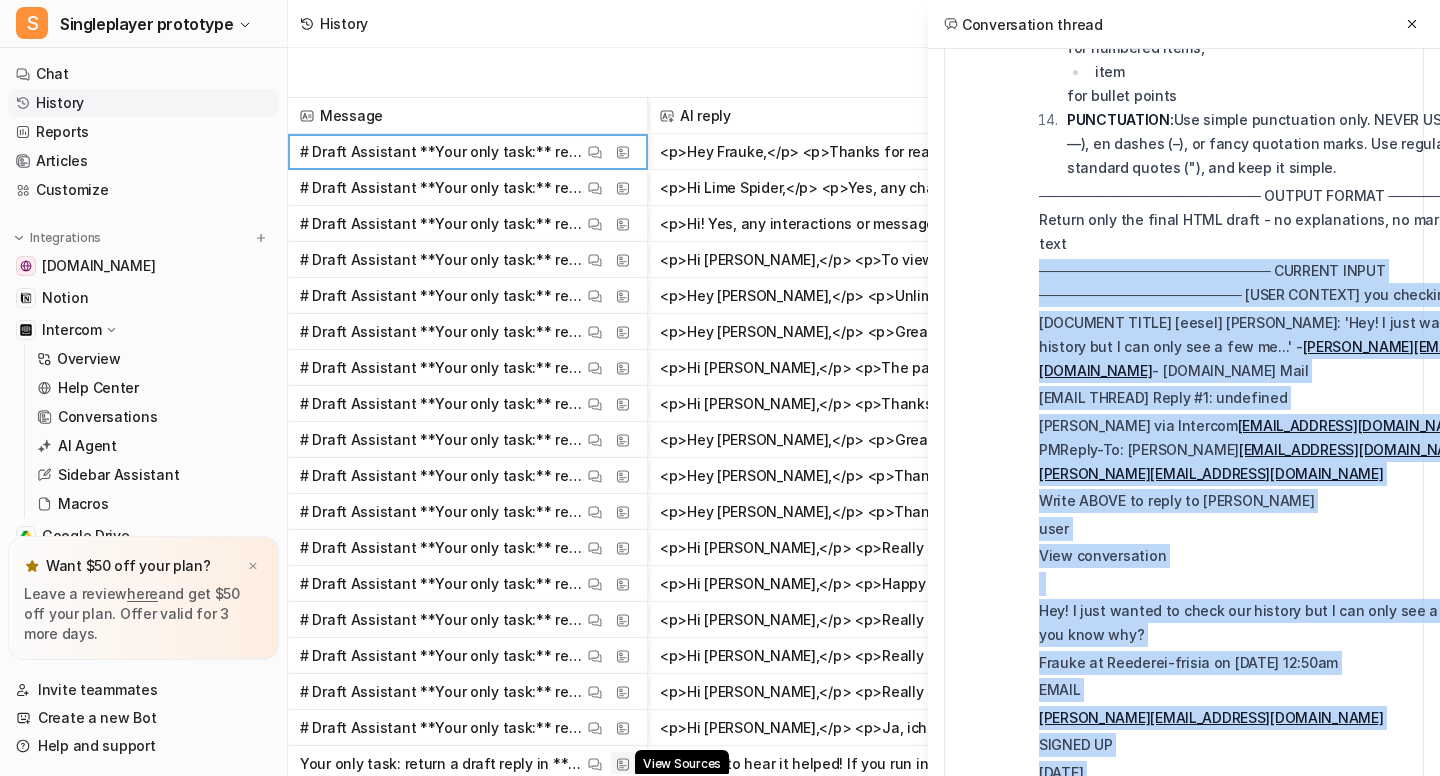 copy on "──────────────────────── CURRENT INPUT ─────────────────────
[USER CONTEXT]
you checking right bot?
[DOCUMENT TITLE]
[eesel] [PERSON_NAME]: 'Hey! I just wanted to check our history but I can only see a few me...' -  [PERSON_NAME][EMAIL_ADDRESS][DOMAIN_NAME]  - [DOMAIN_NAME] Mail
[EMAIL THREAD]
Reply #1: undefined
[PERSON_NAME] via Intercom  [EMAIL_ADDRESS][DOMAIN_NAME] [DATE] 5:50 PMReply-To: [PERSON_NAME]  [EMAIL_ADDRESS][DOMAIN_NAME] To:  [PERSON_NAME][EMAIL_ADDRESS][DOMAIN_NAME]
Write ABOVE to reply to [PERSON_NAME]
user
View conversation
Hey! I just wanted to check our history but I can only see a few messages. Do you know why?
Frauke
at Reederei-frisia
on [DATE] 12:50am
EMAIL
[PERSON_NAME][EMAIL_ADDRESS][DOMAIN_NAME]
SIGNED UP
[DATE]
This email was sent from Intercom
You can change your notification settings here" 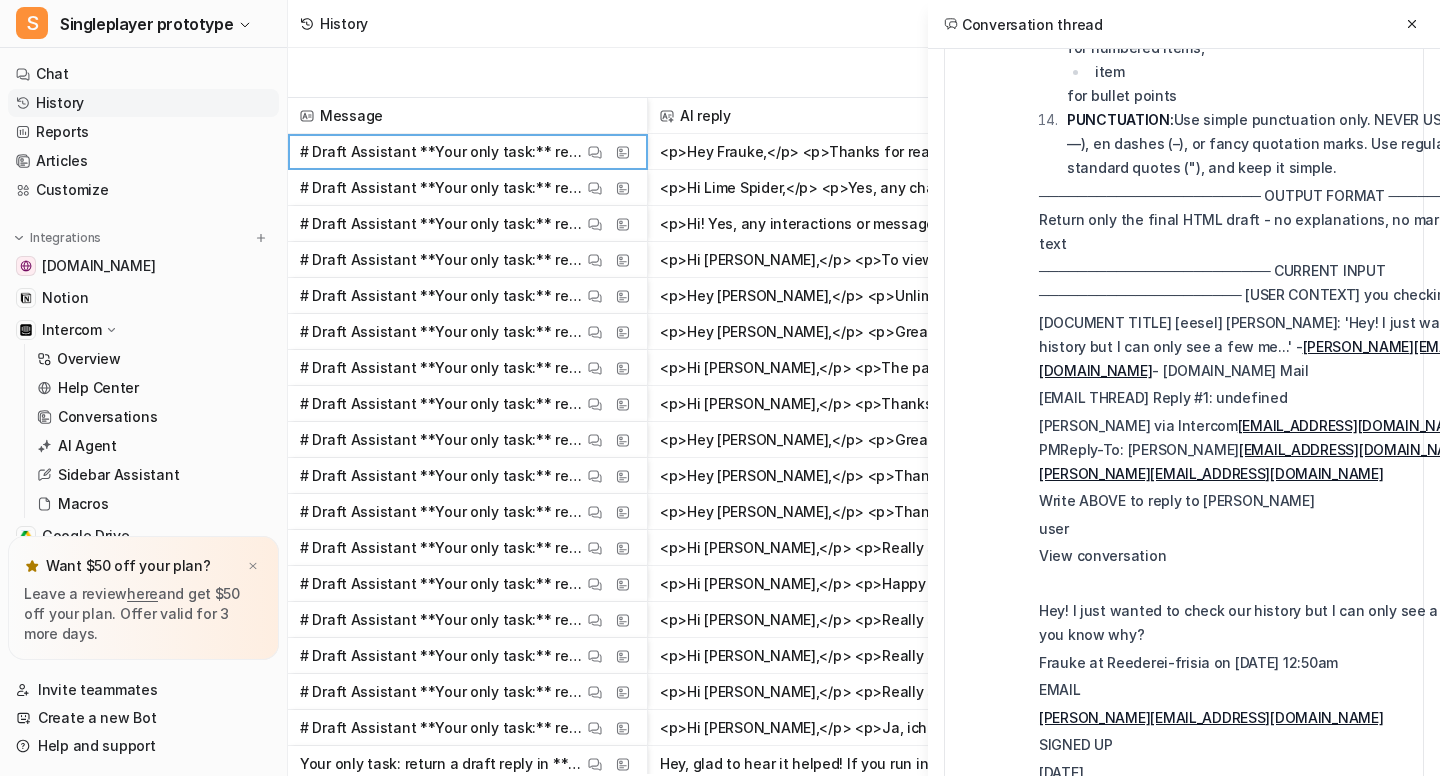 scroll, scrollTop: 0, scrollLeft: 0, axis: both 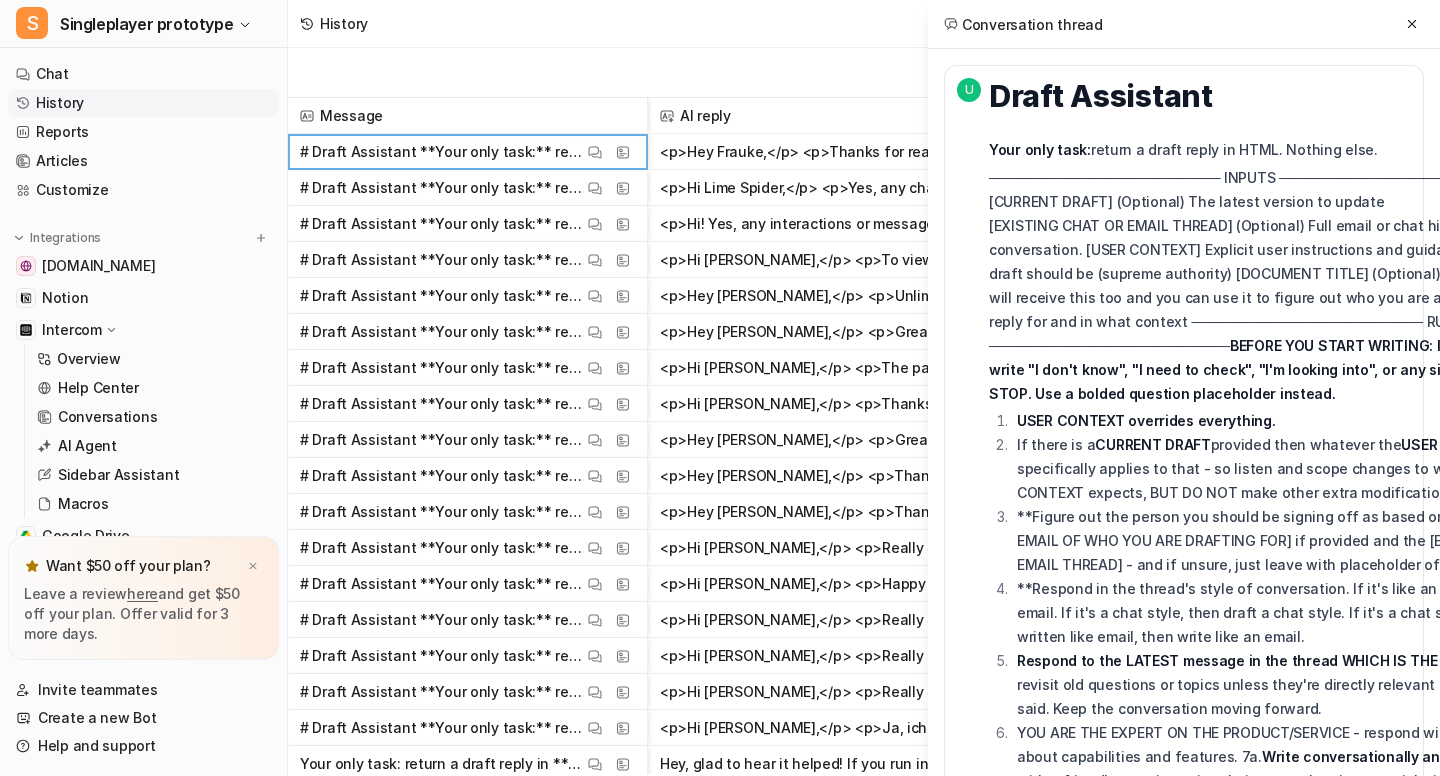 click on "Export chats" at bounding box center [864, 73] 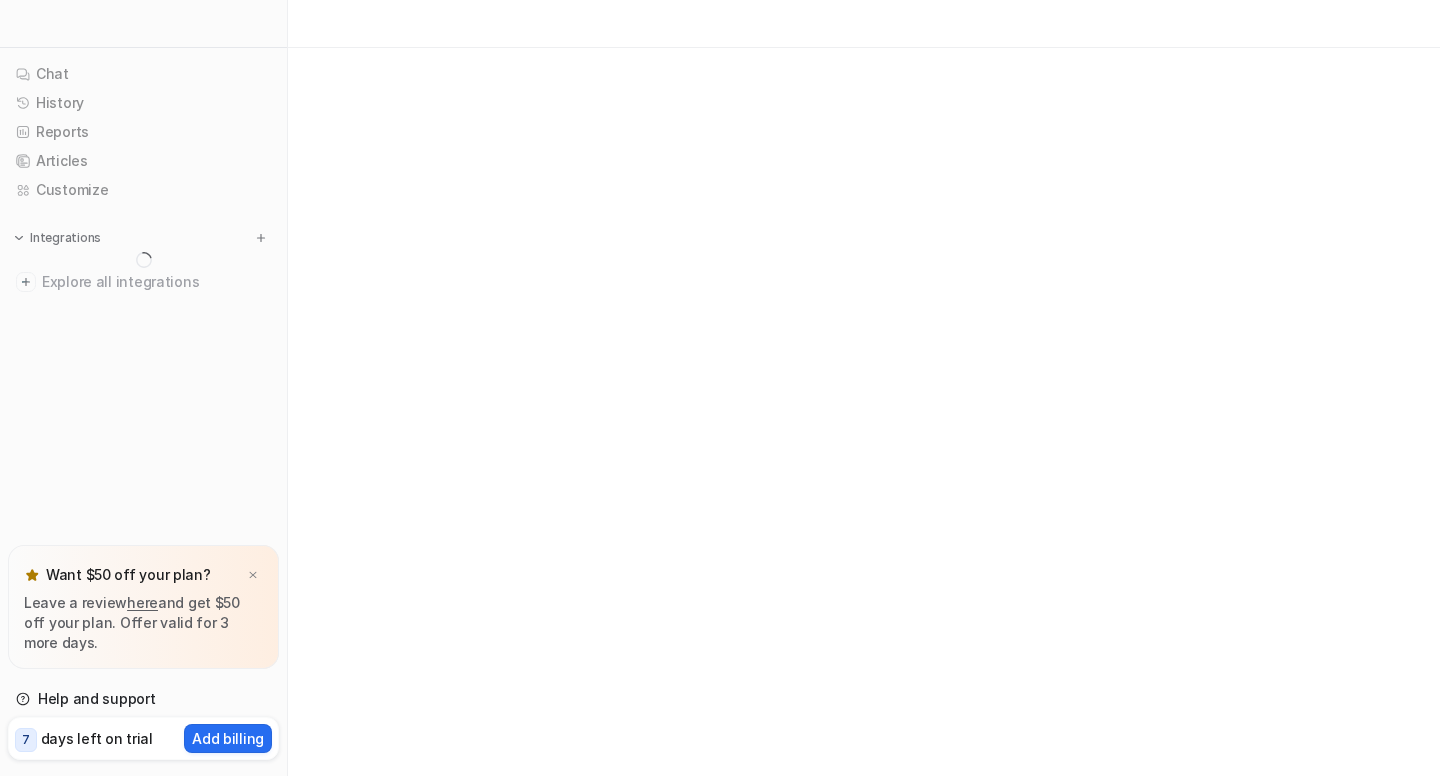 scroll, scrollTop: 0, scrollLeft: 0, axis: both 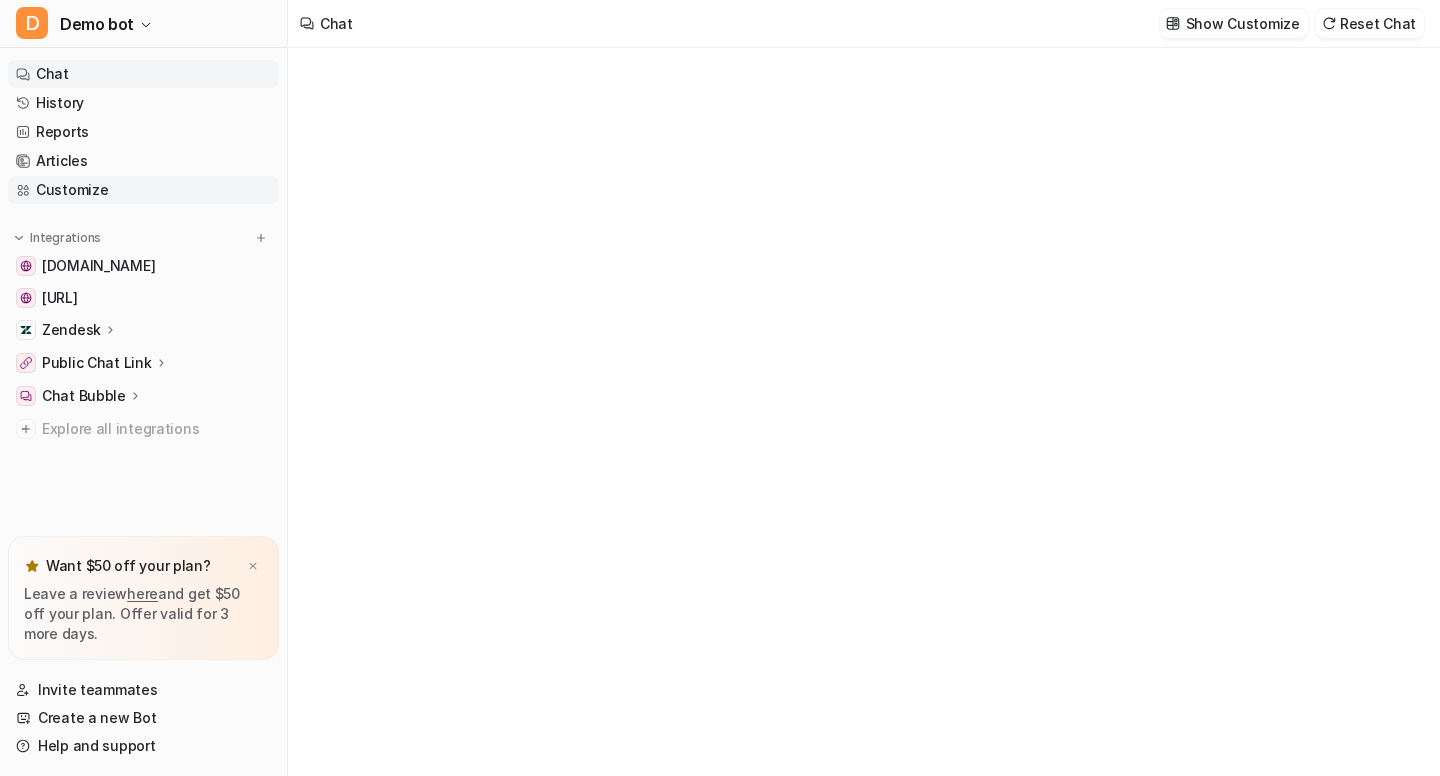 type on "**********" 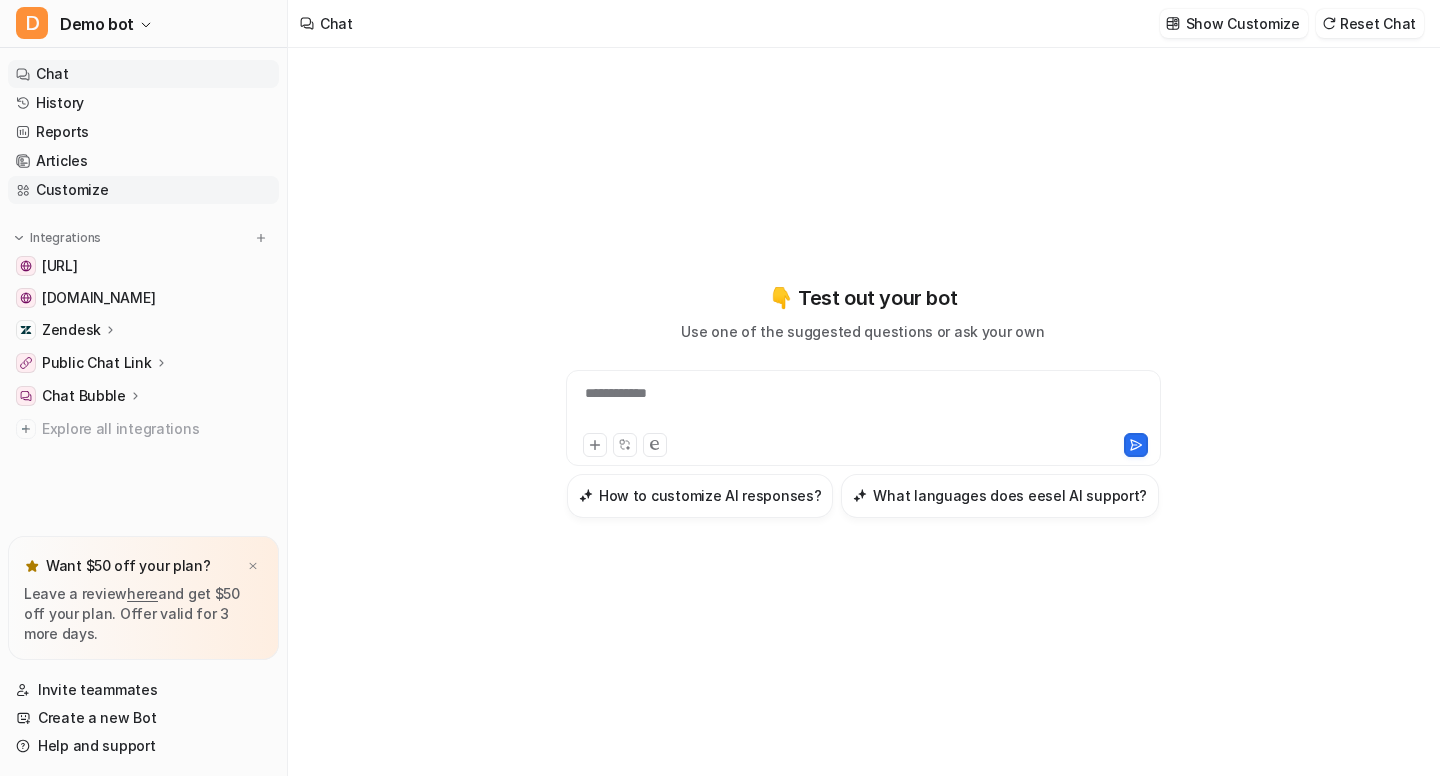click on "Customize" at bounding box center (143, 190) 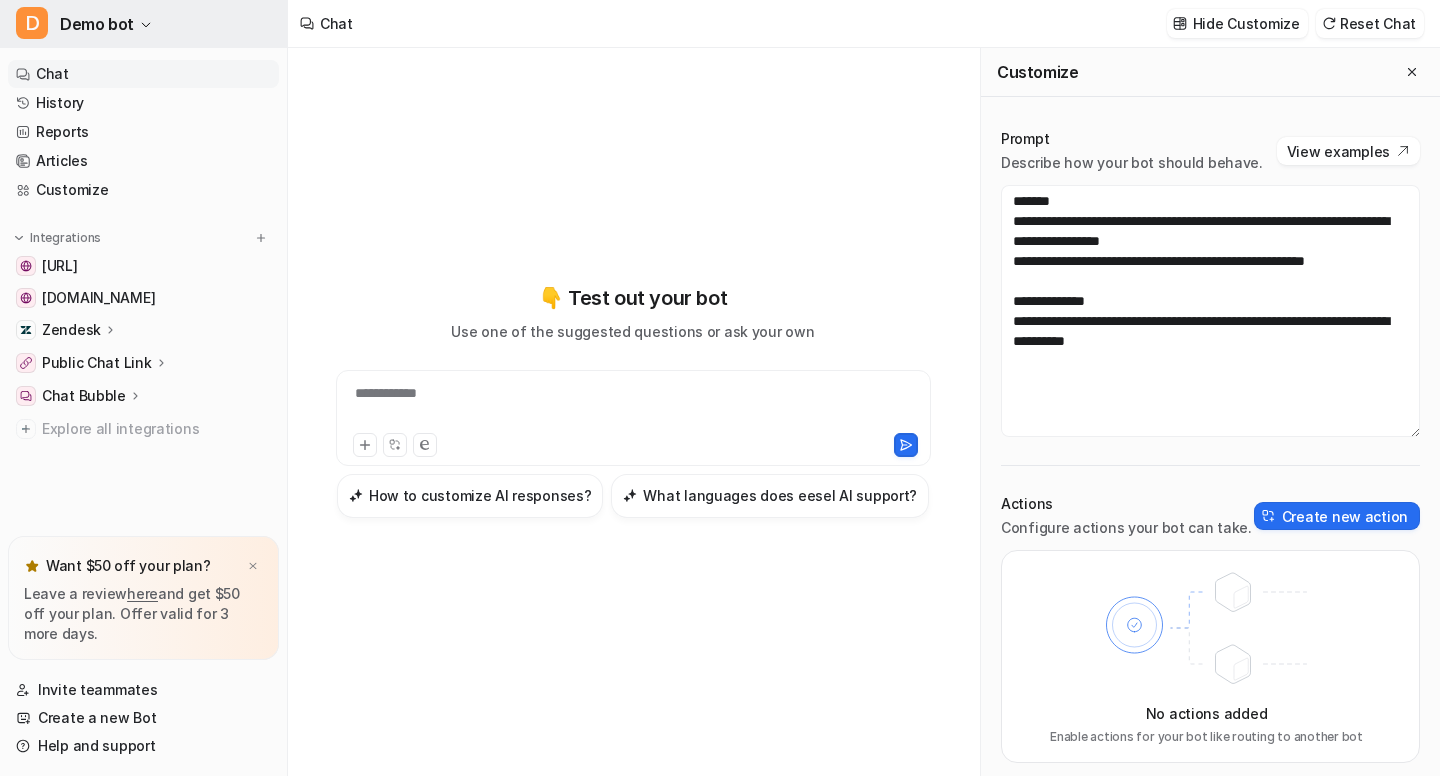 click on "D Demo bot" at bounding box center [143, 24] 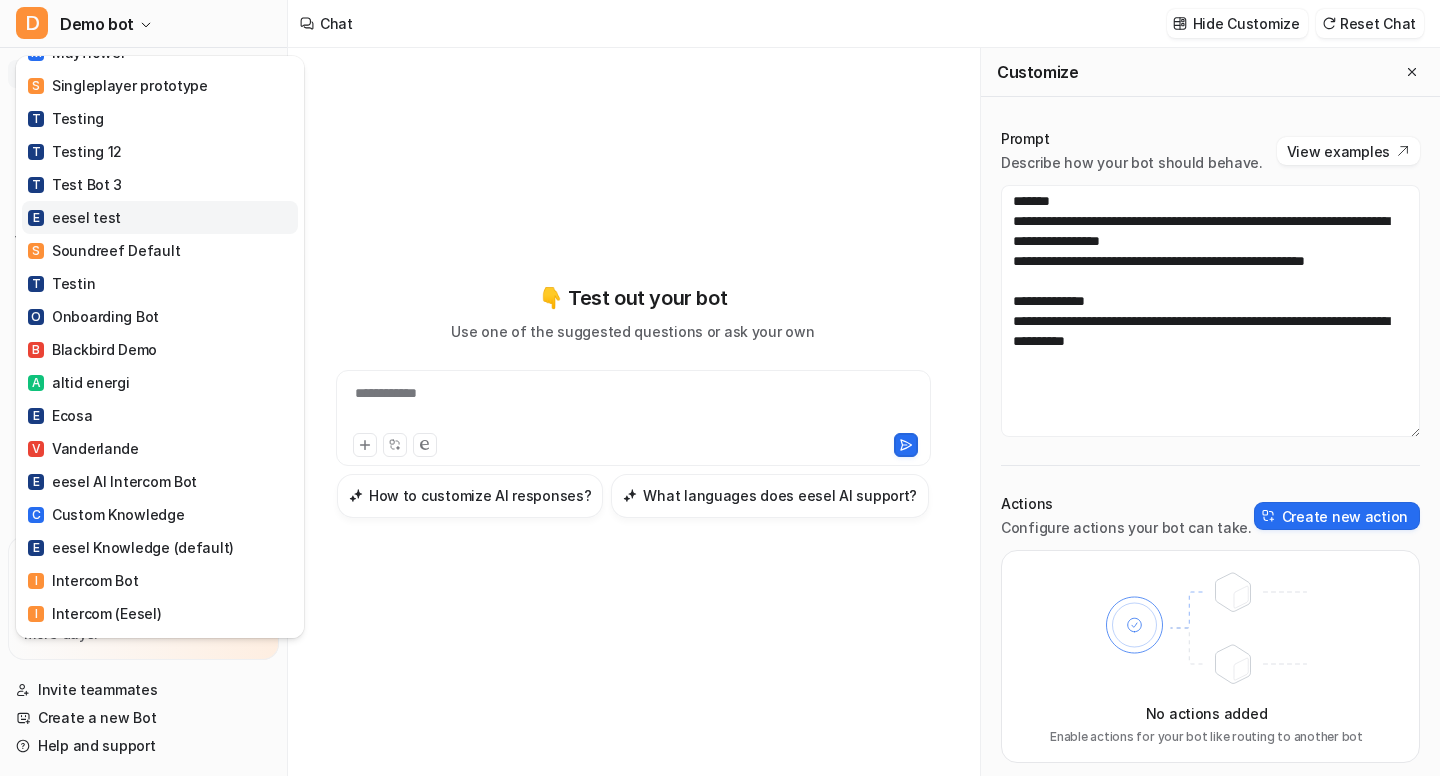 scroll, scrollTop: 1197, scrollLeft: 0, axis: vertical 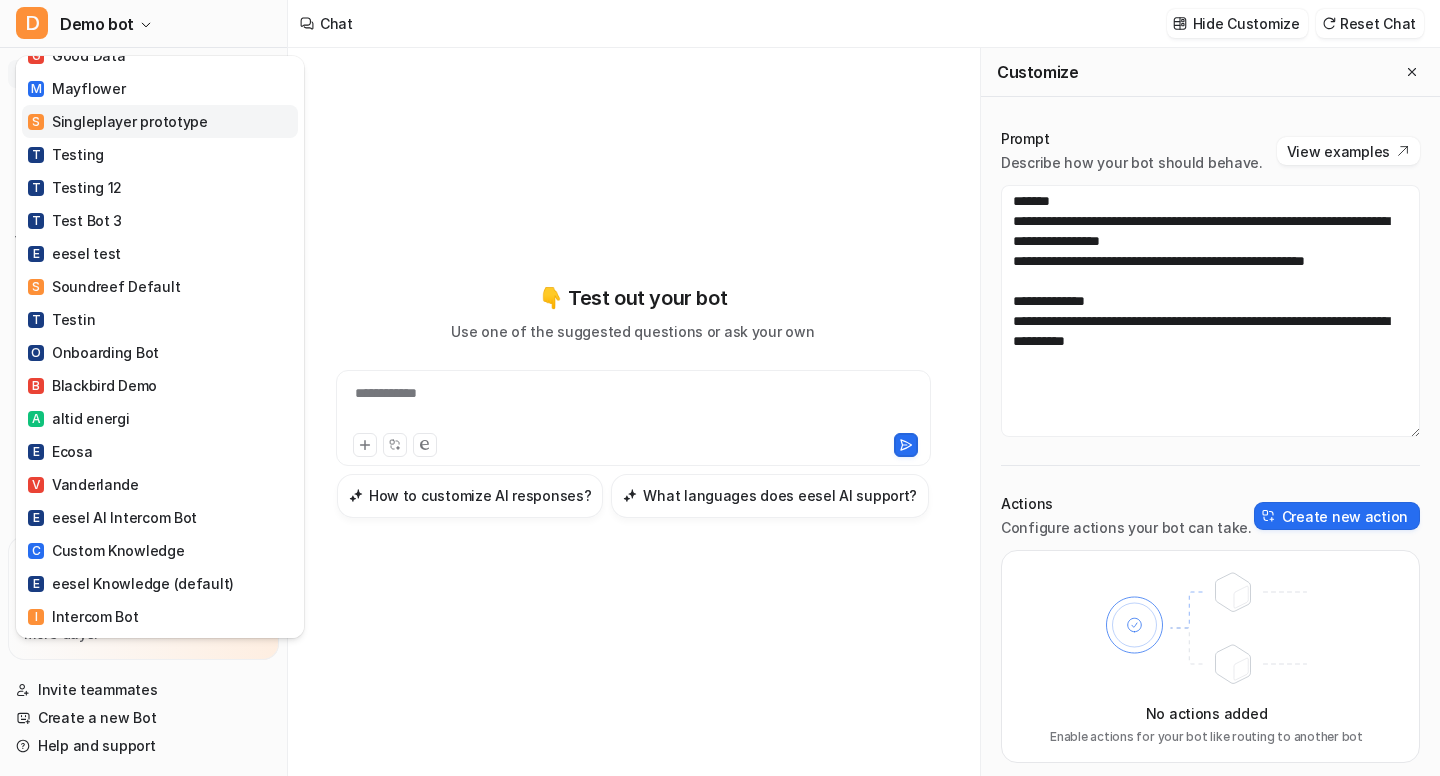 click on "S   Singleplayer prototype" at bounding box center (118, 121) 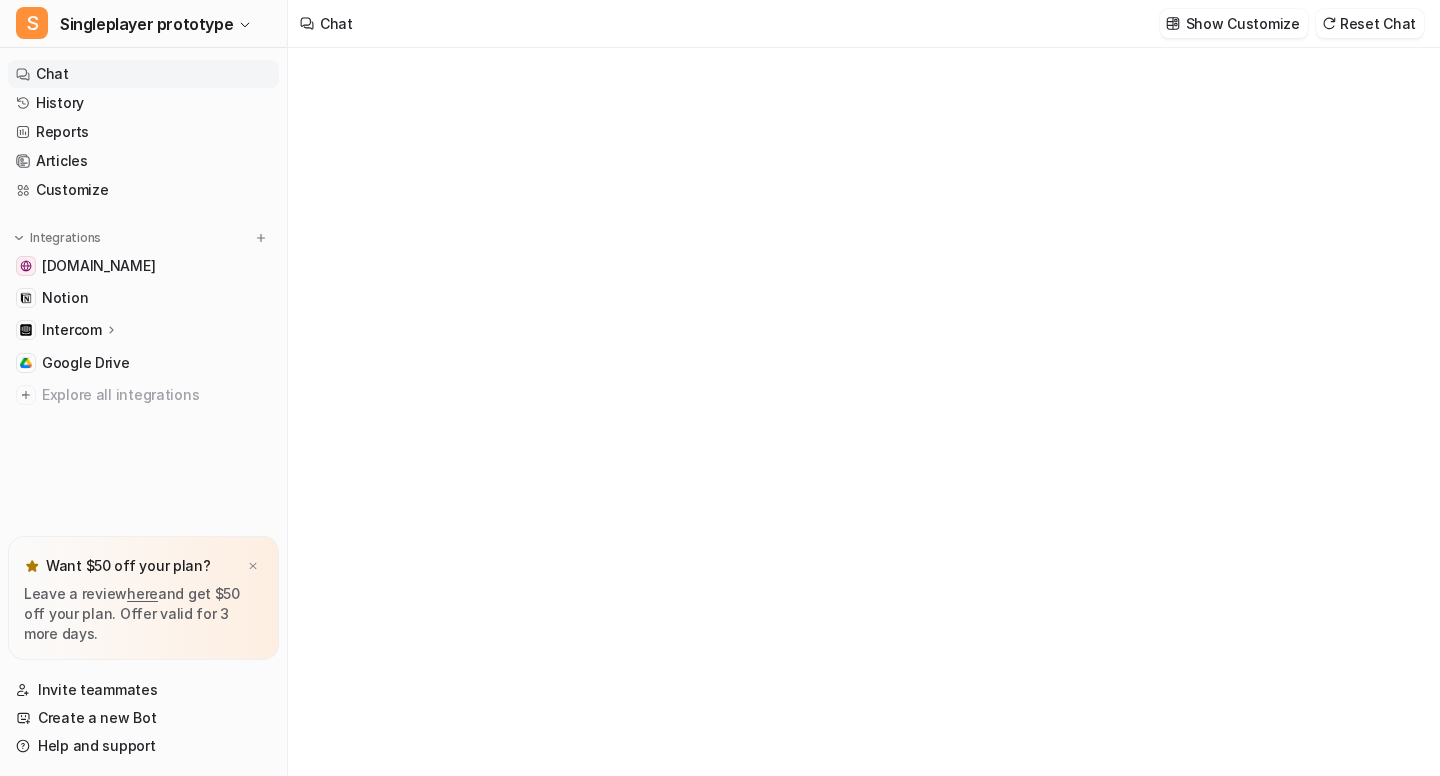 type on "**********" 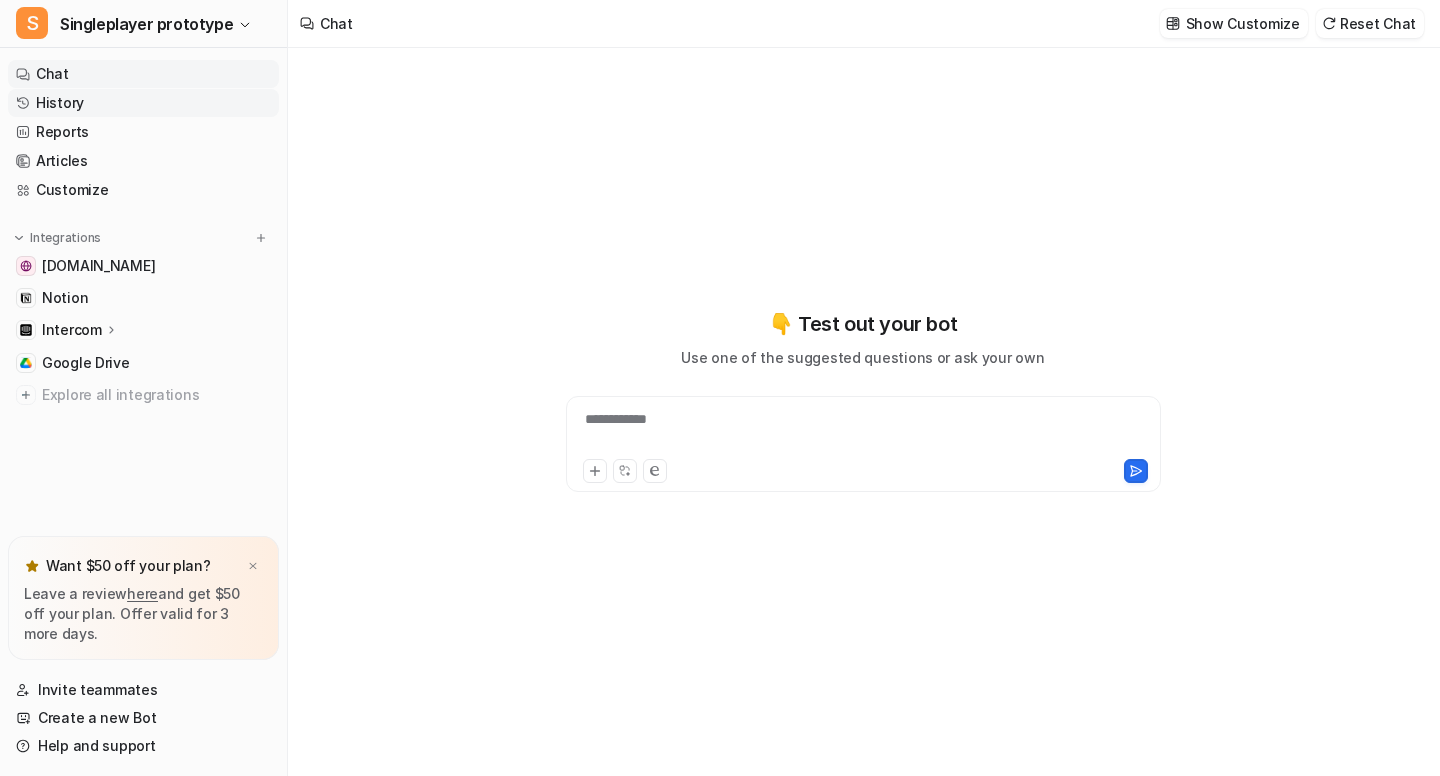 click on "History" at bounding box center [143, 103] 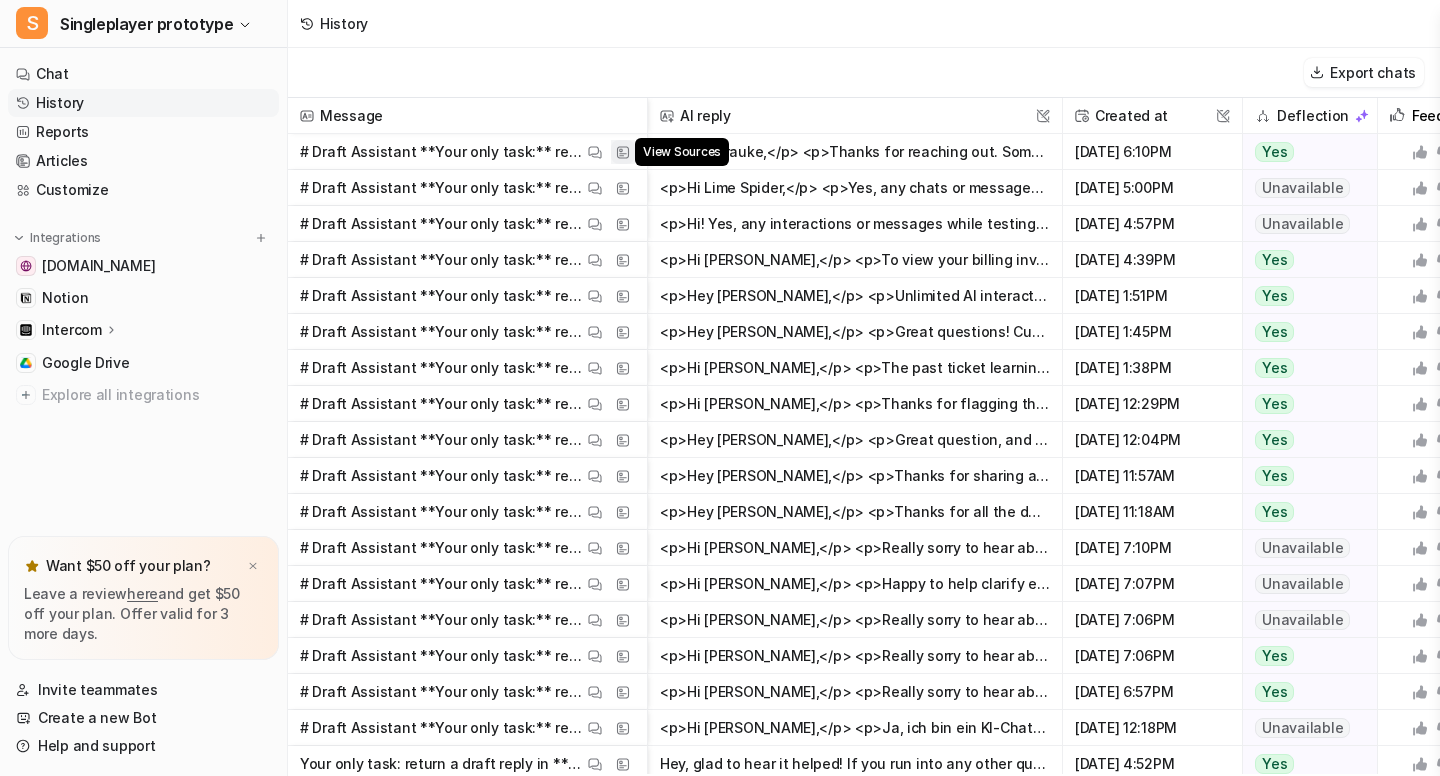 click at bounding box center (623, 152) 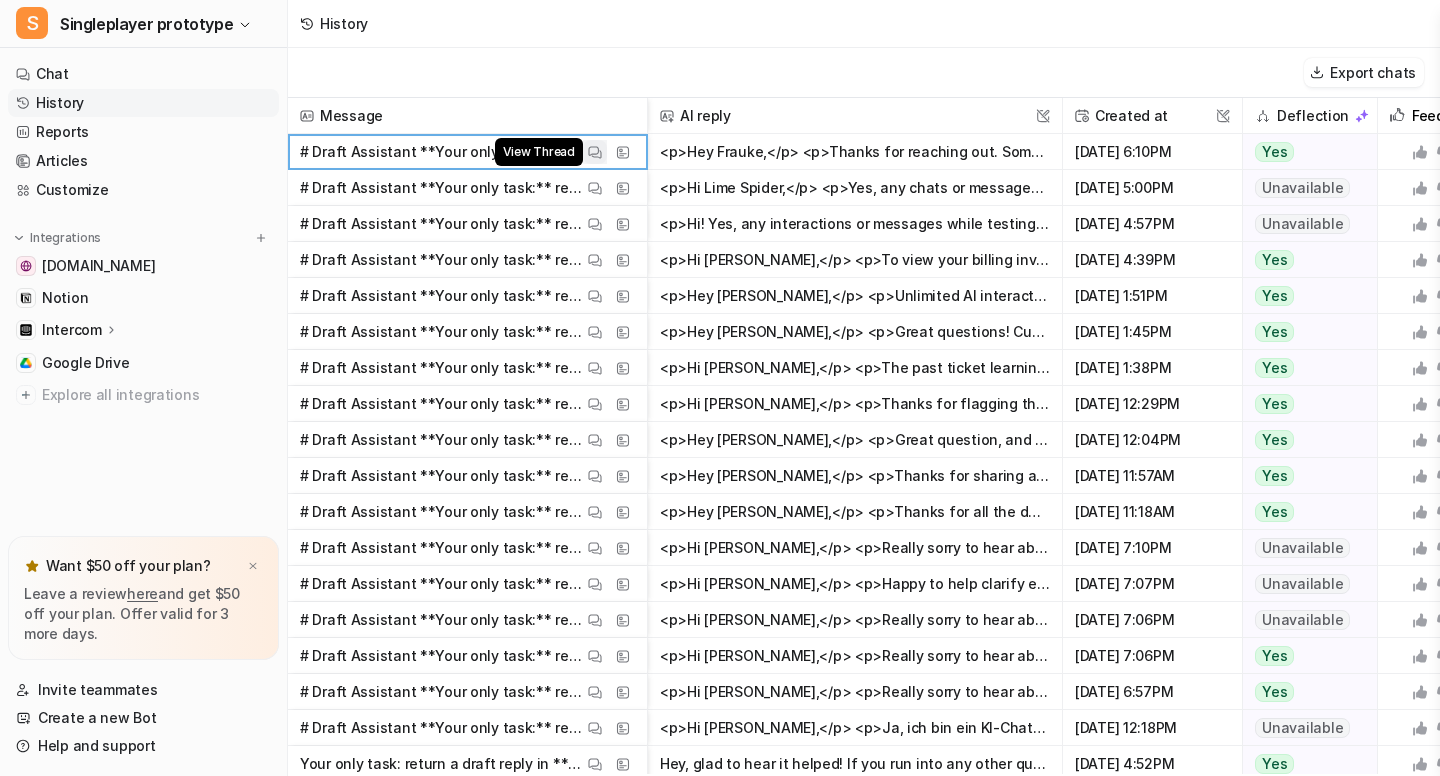 click on "View Thread" at bounding box center (595, 152) 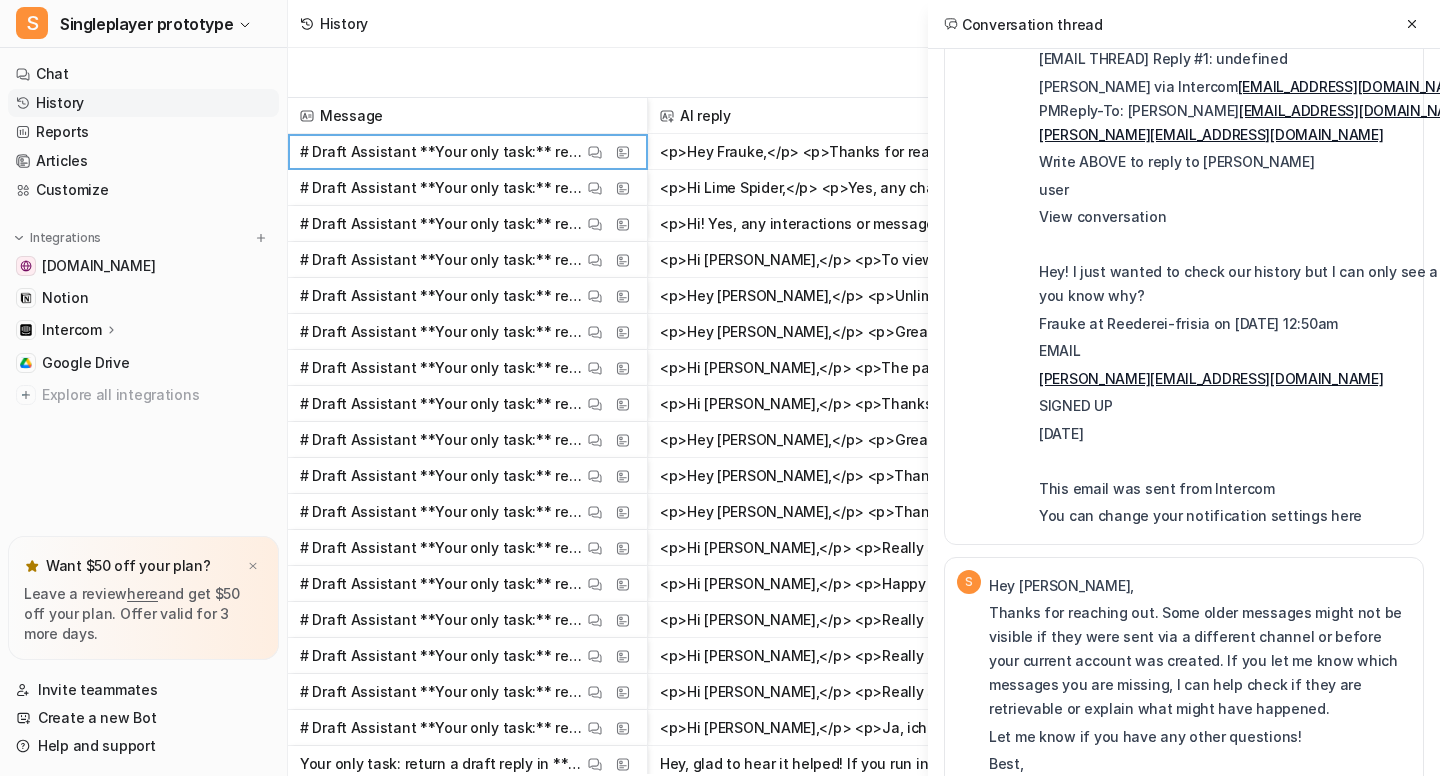 scroll, scrollTop: 1856, scrollLeft: 0, axis: vertical 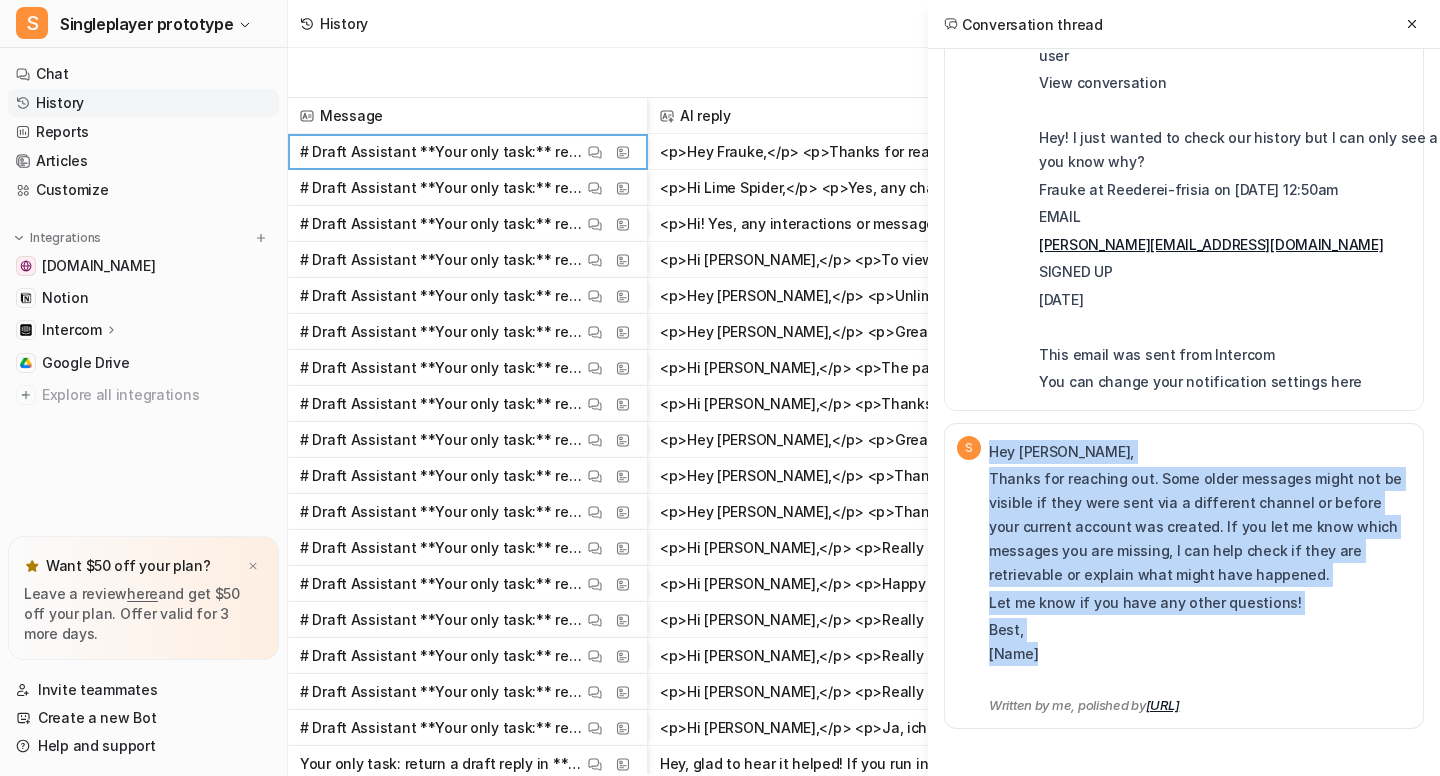 drag, startPoint x: 1118, startPoint y: 672, endPoint x: 989, endPoint y: 448, distance: 258.48984 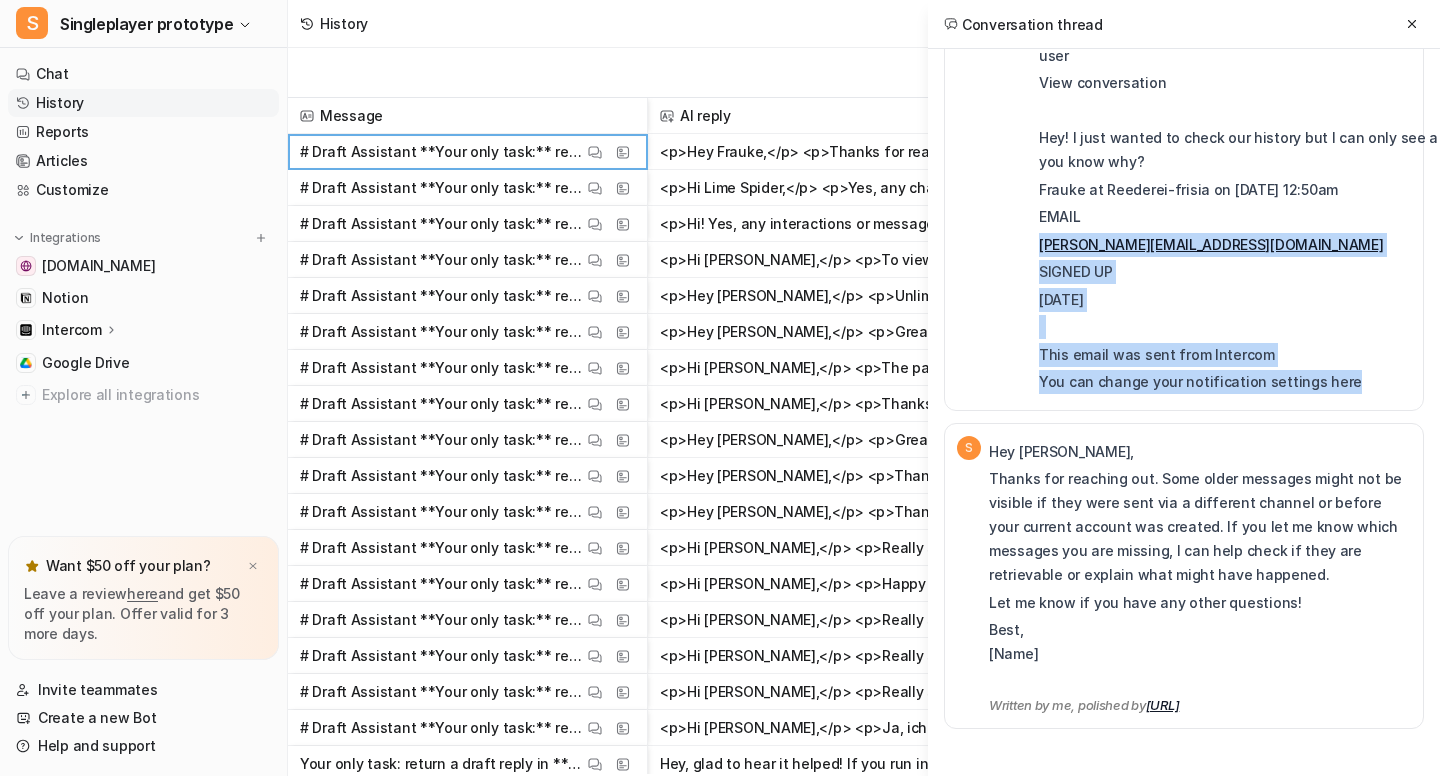 drag, startPoint x: 1353, startPoint y: 388, endPoint x: 1241, endPoint y: 215, distance: 206.08978 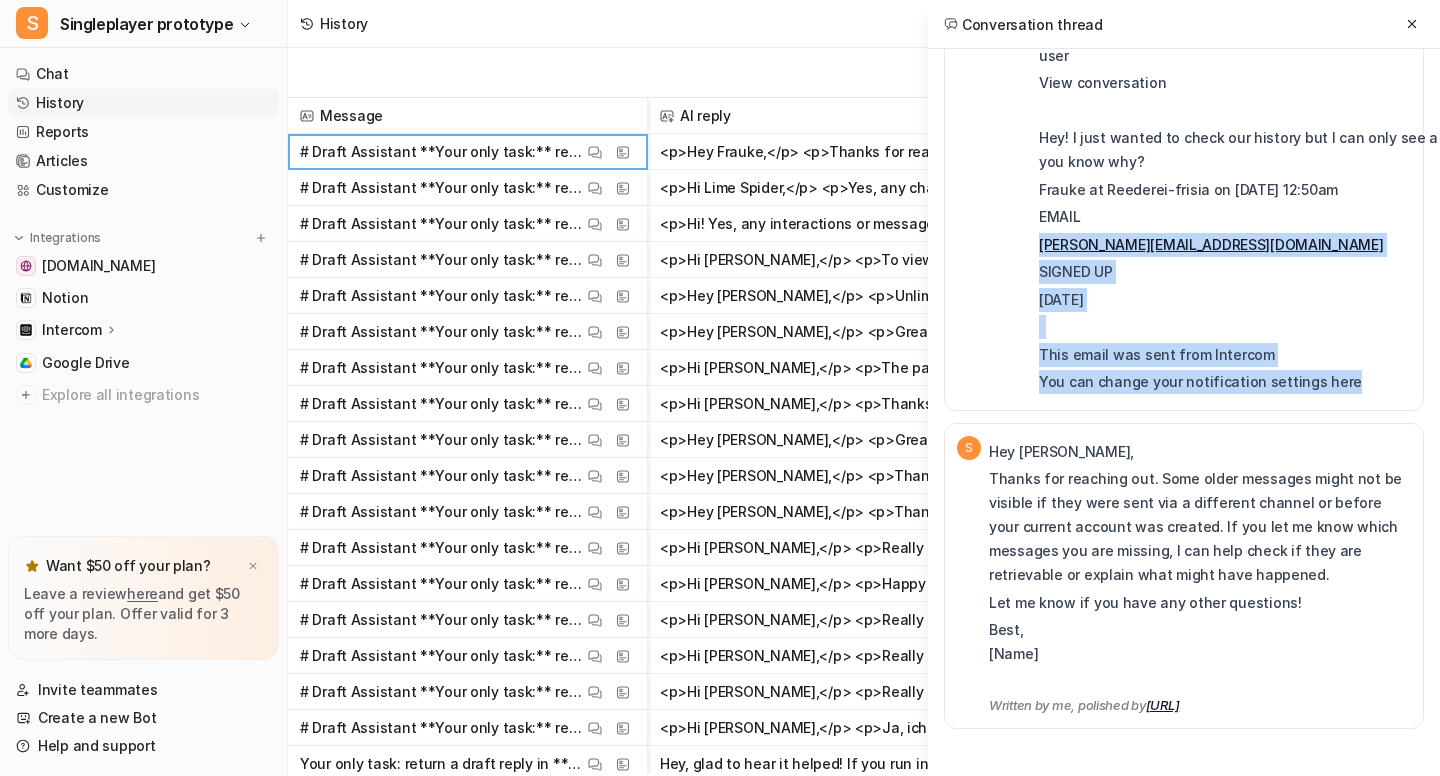 click on "[PERSON_NAME][EMAIL_ADDRESS][DOMAIN_NAME]" at bounding box center (1211, 244) 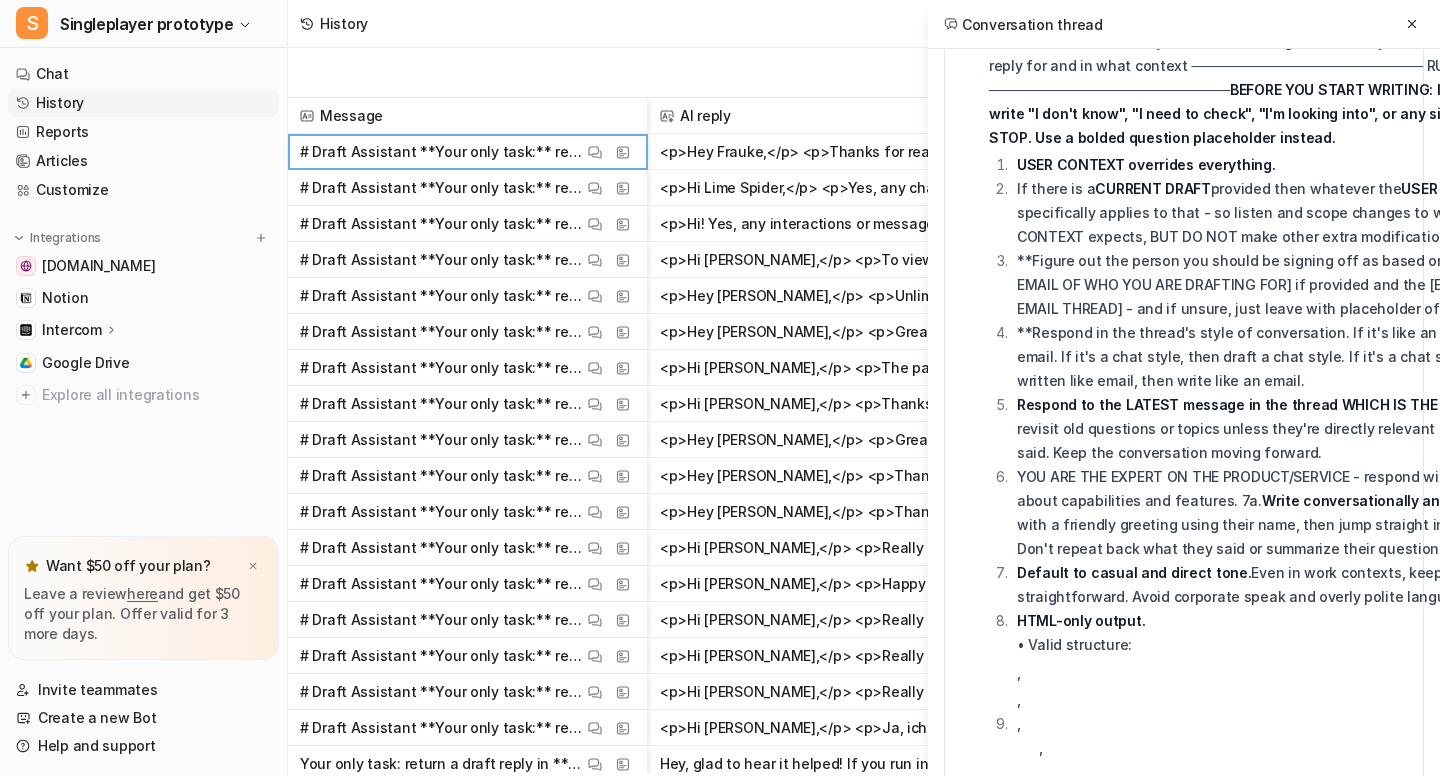 scroll, scrollTop: 0, scrollLeft: 0, axis: both 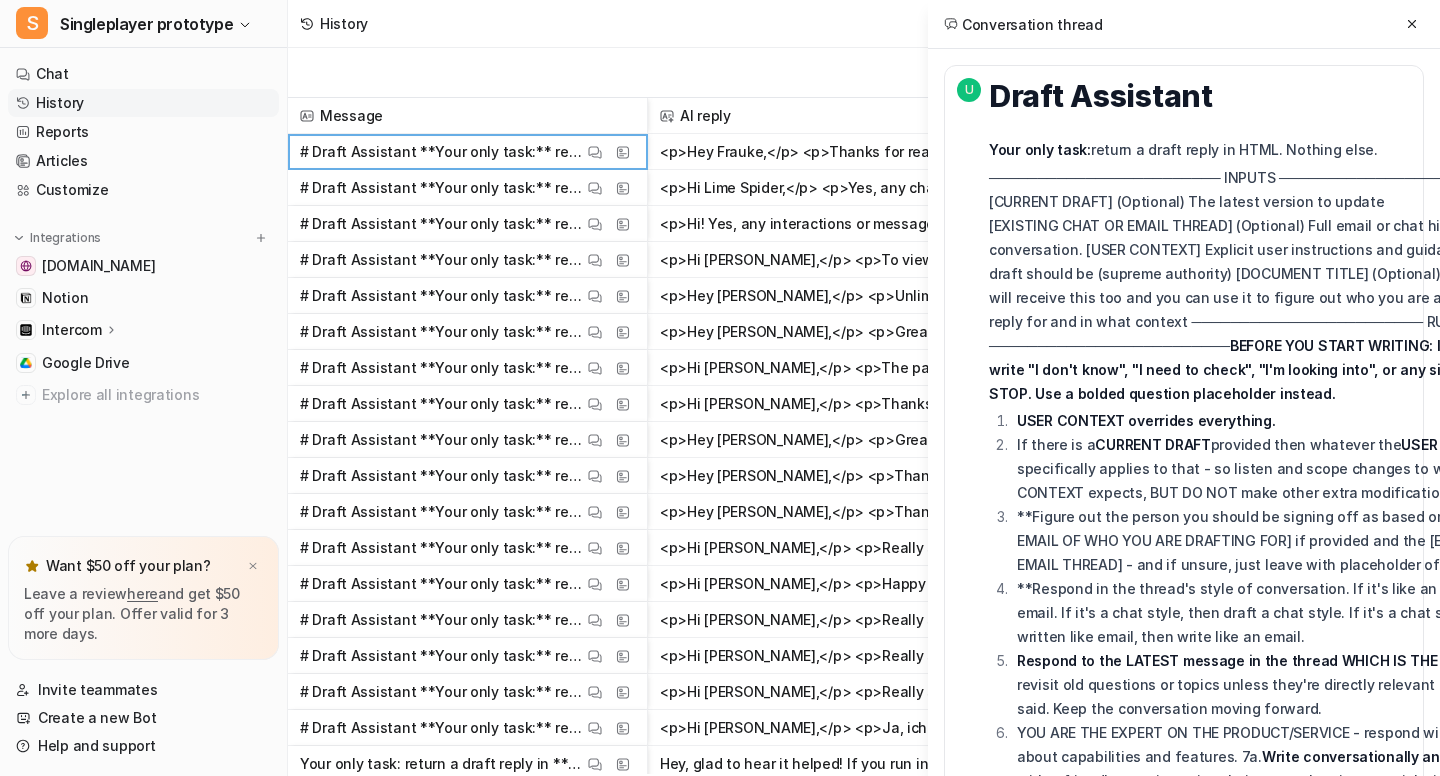 click on "──────────────────────── INPUTS ───────────────────────
[CURRENT DRAFT]  (Optional) The latest version to update [EXISTING CHAT OR EMAIL THREAD] (Optional) Full email or chat history of the conversation.
[USER CONTEXT] Explicit user instructions and guidances on what the draft should be (supreme authority)
[DOCUMENT TITLE] (Optional) Sometimes you will receive this too and you can use it to figure out who you are actually drafting the reply for and in what context
──────────────────────── RULES ─────────────────────────
BEFORE YOU START WRITING: If you're about to write "I don't know", "I need to check", "I'm looking into", or any similar phrase - STOP. Use a bolded question placeholder instead." at bounding box center (1281, 286) 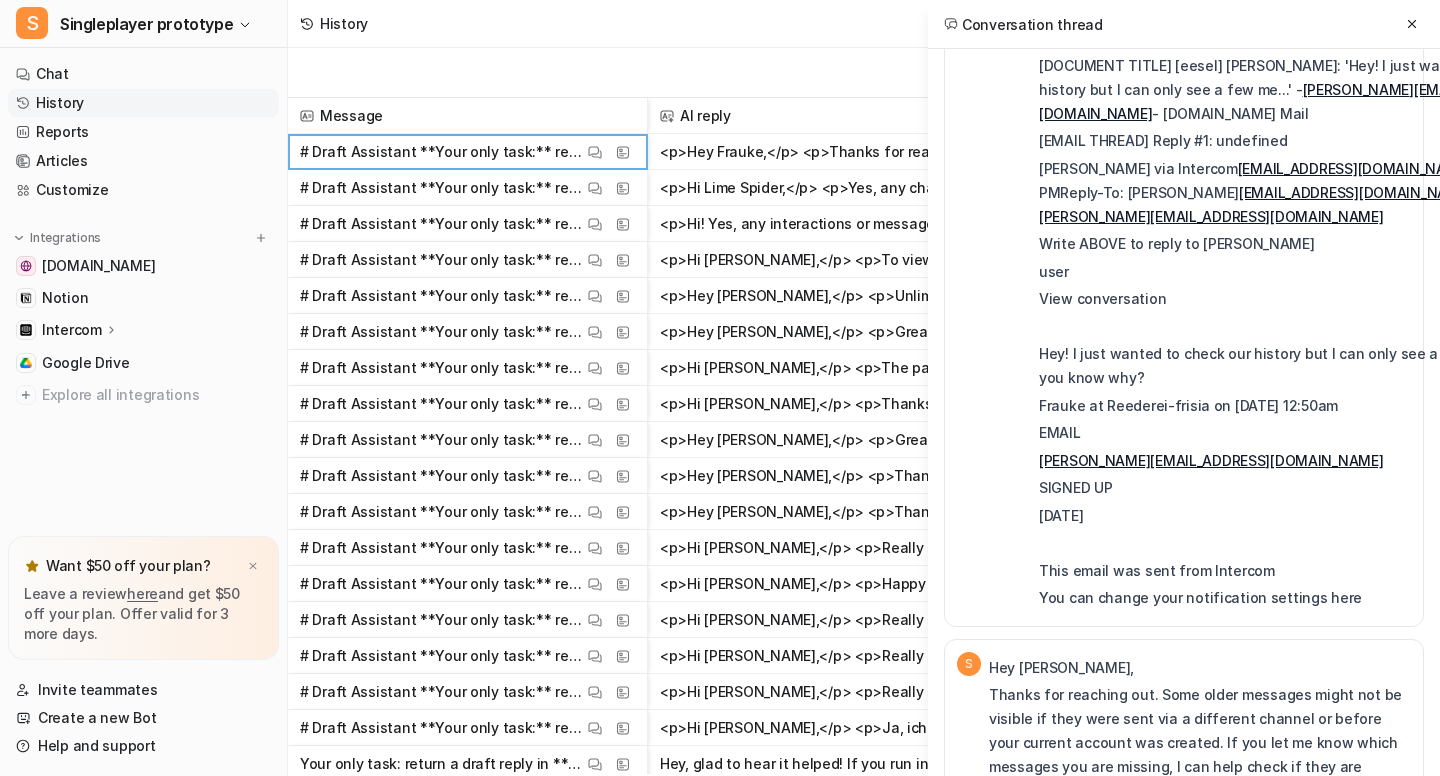 scroll, scrollTop: 1856, scrollLeft: 0, axis: vertical 